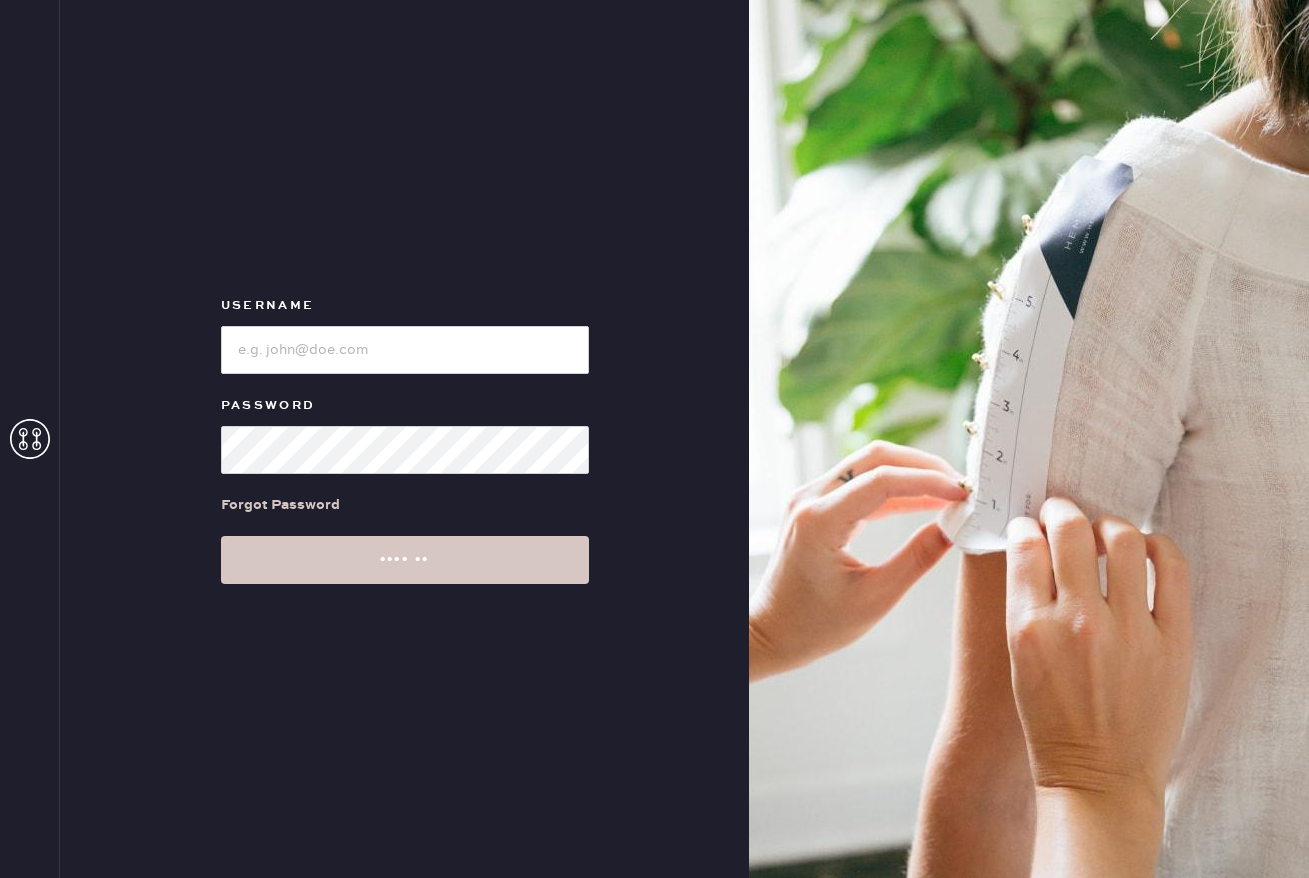 scroll, scrollTop: 0, scrollLeft: 0, axis: both 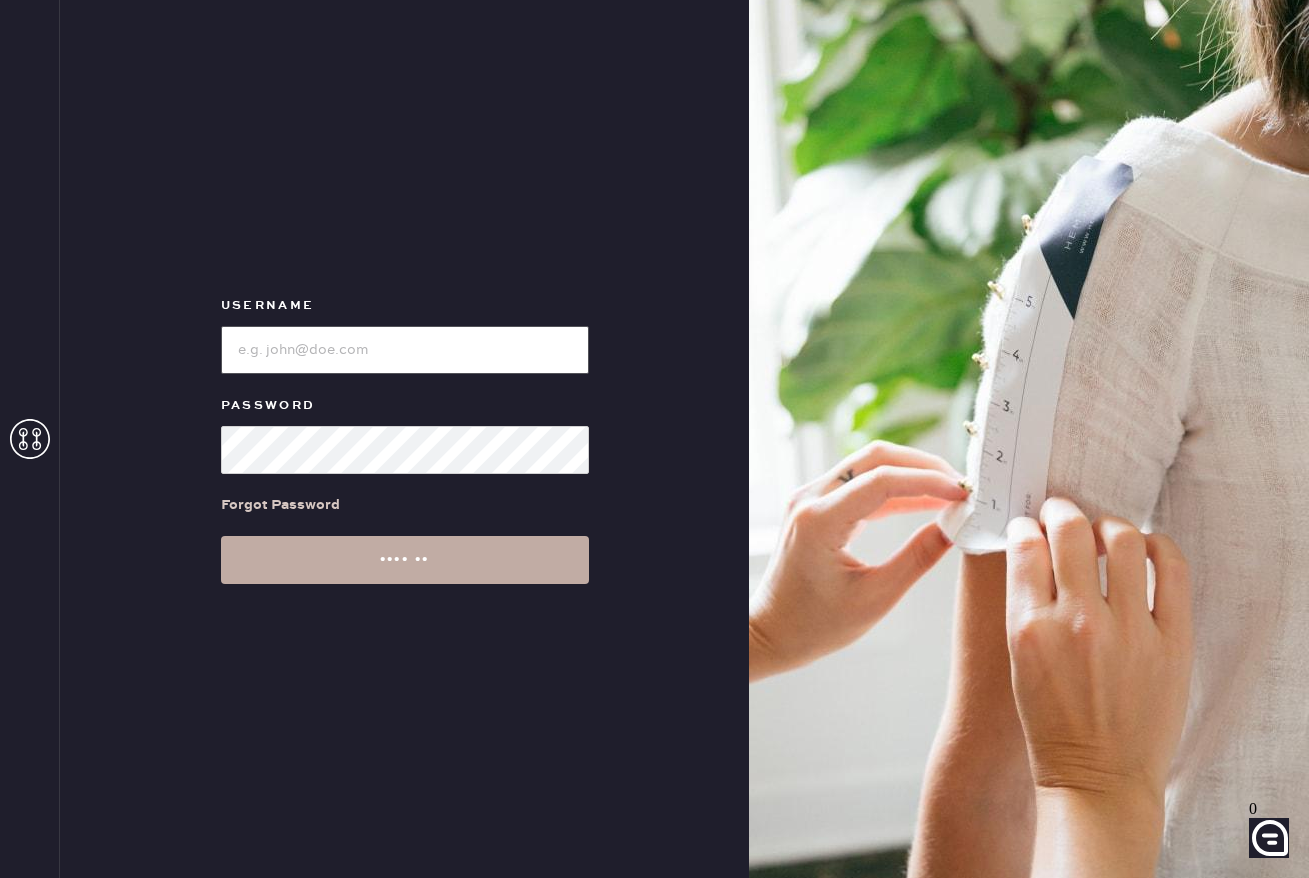 type on "[BRAND] [CITY]" 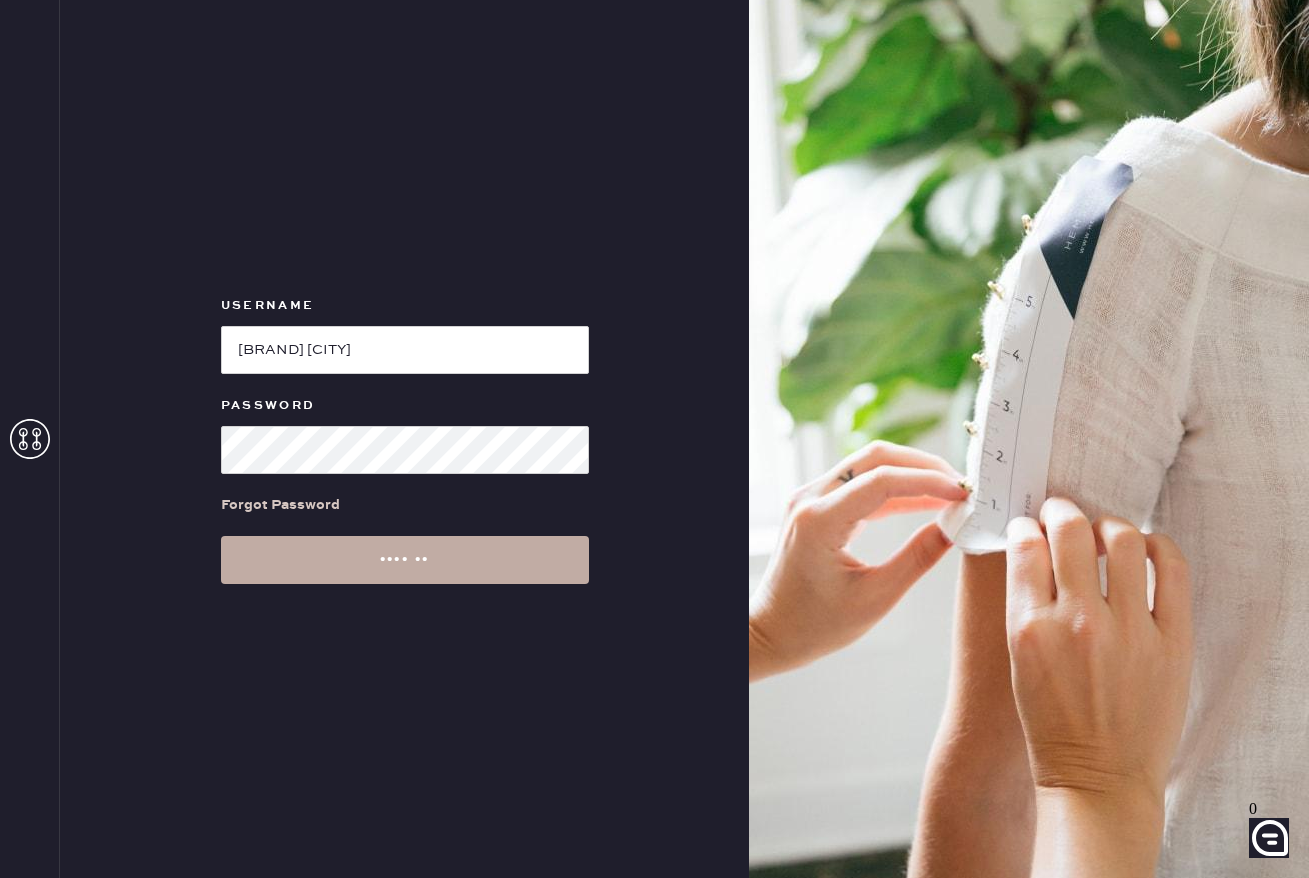 click on "•••• ••" at bounding box center (405, 560) 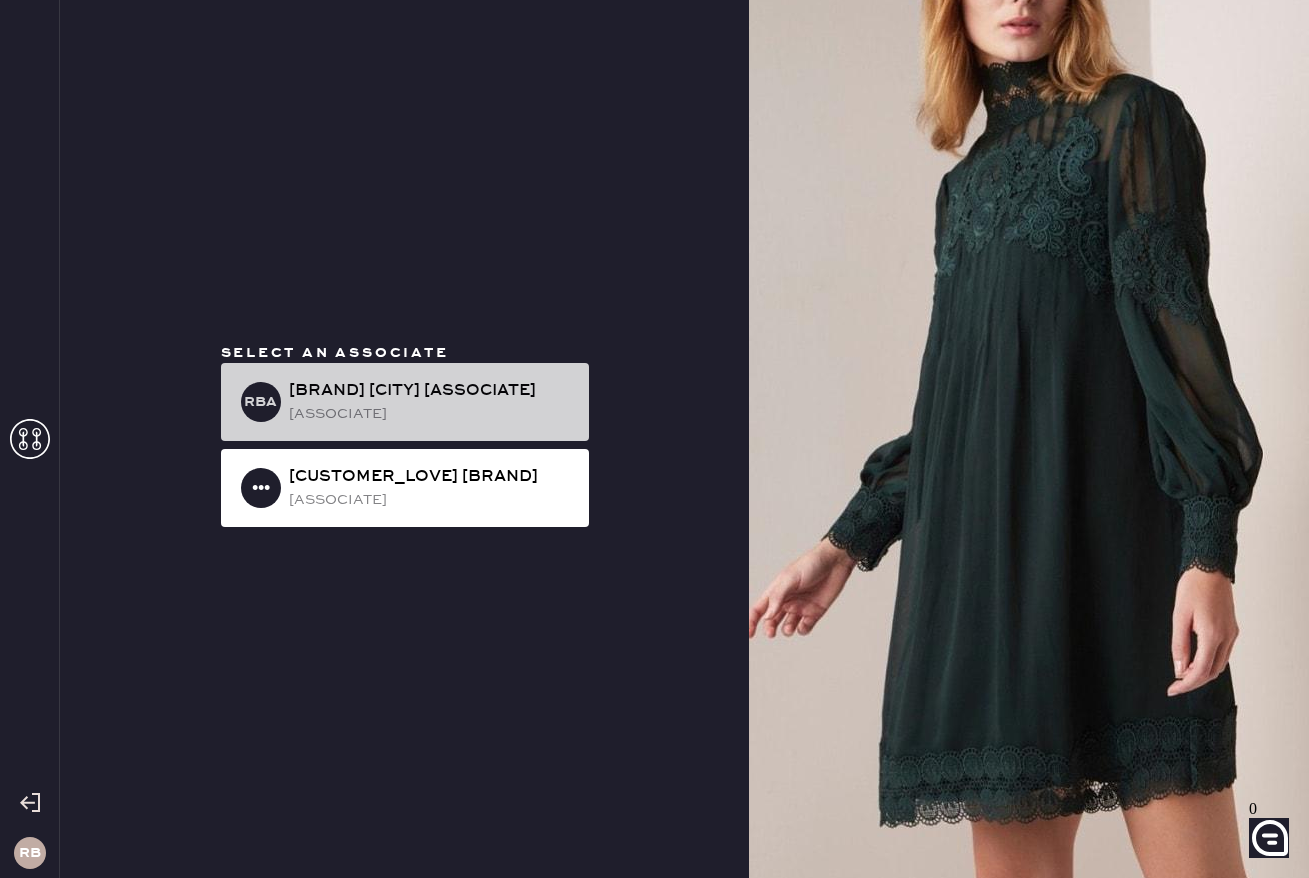 click on "[BRAND] [CITY] [ASSOCIATE]" at bounding box center [405, 402] 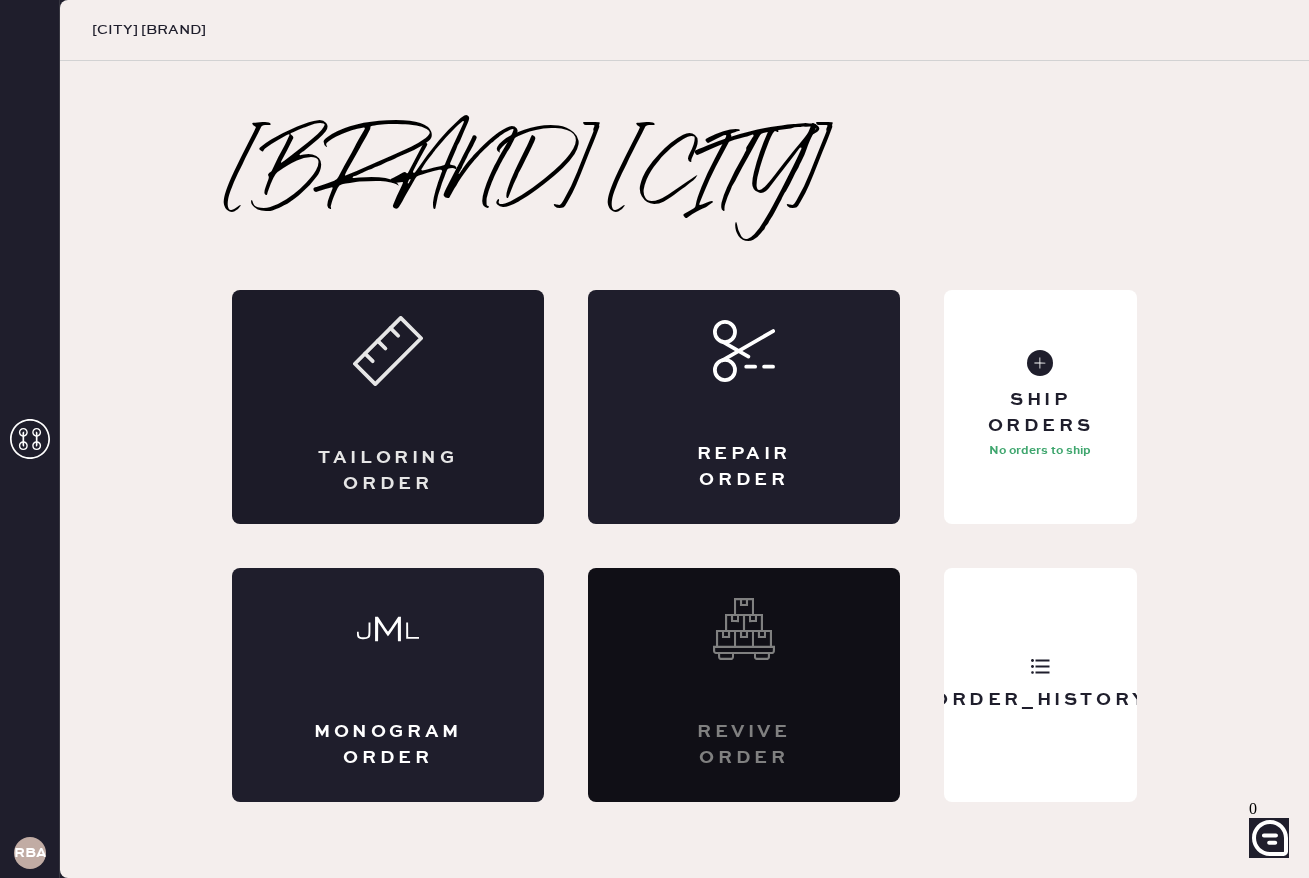 click on "Tailoring Order" at bounding box center (388, 407) 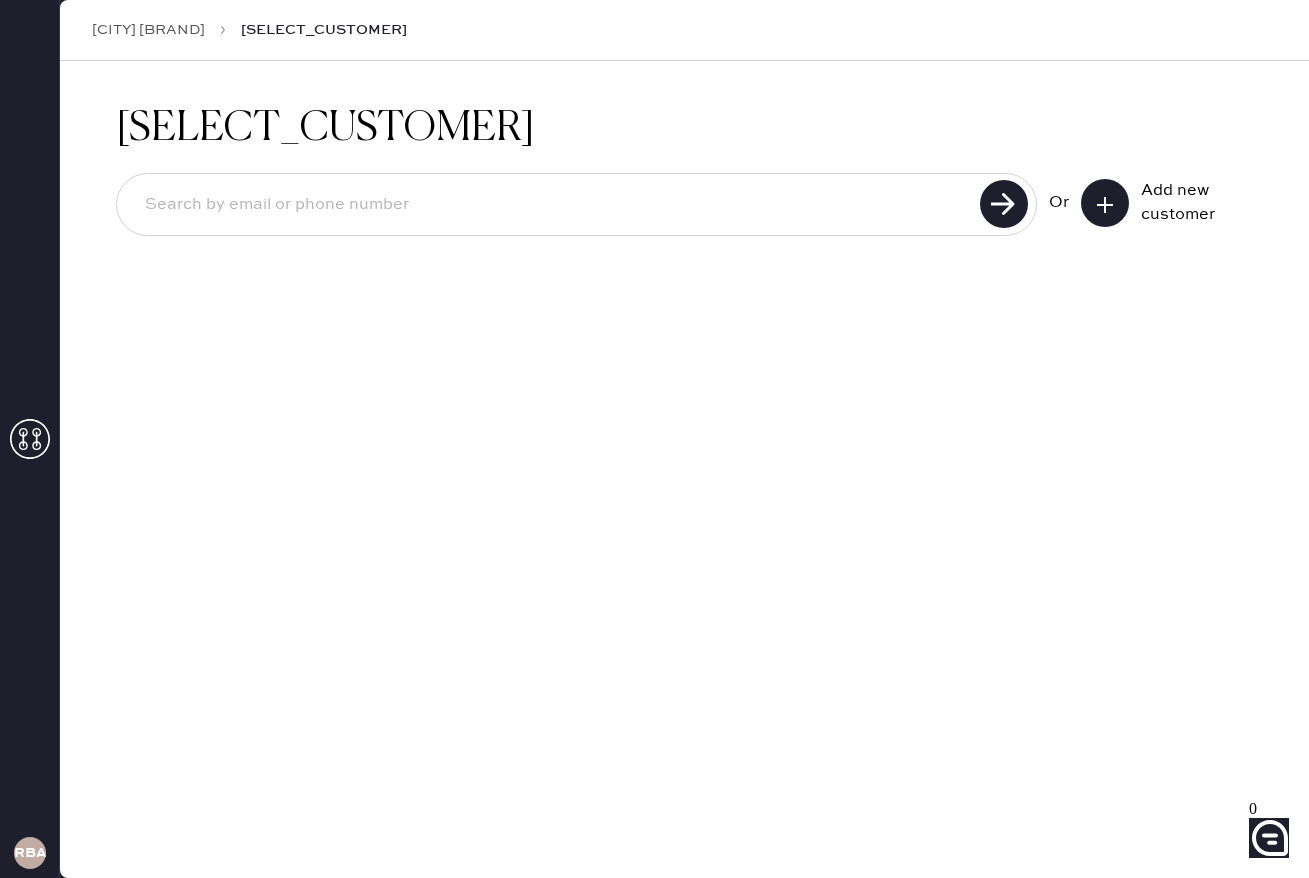 click at bounding box center (1105, 203) 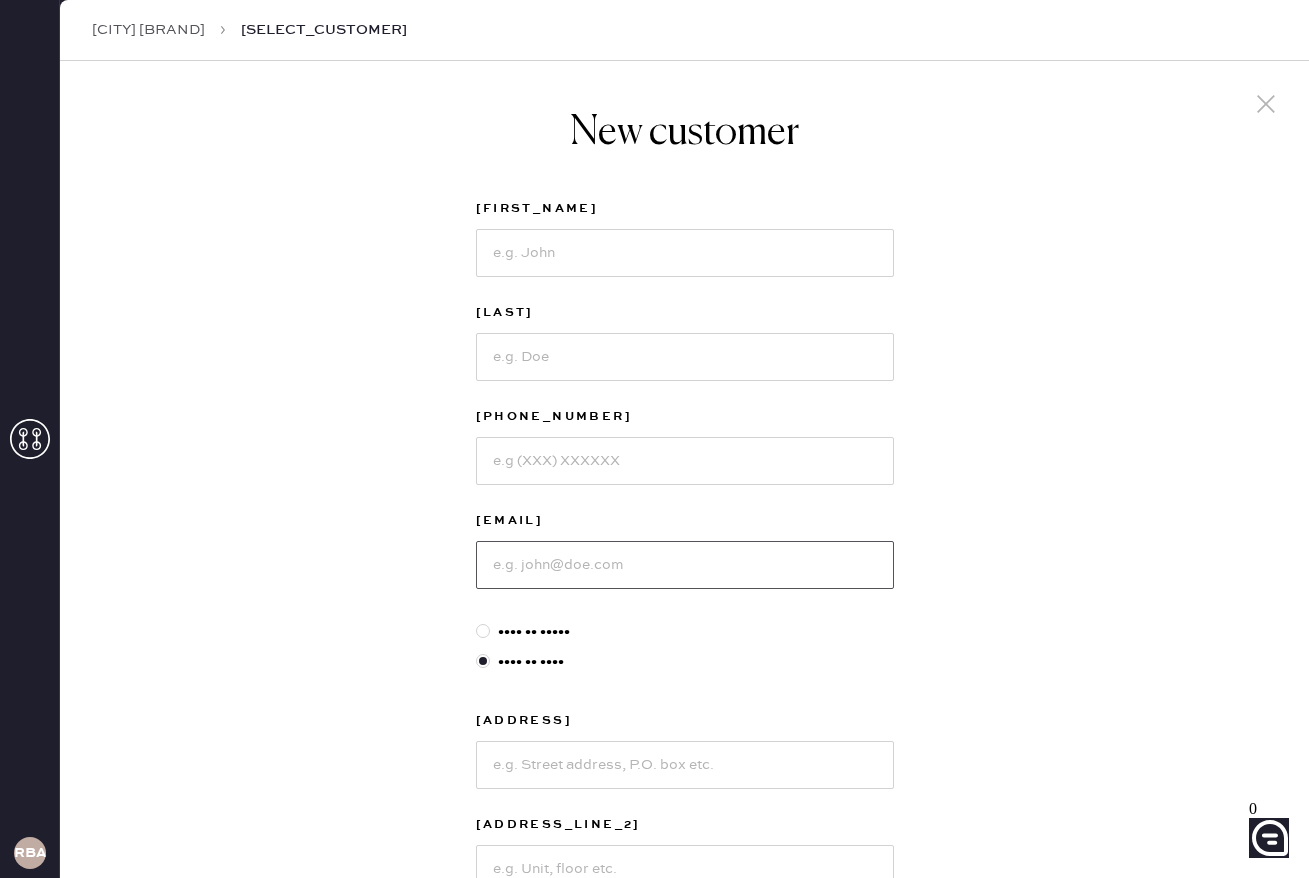 click at bounding box center [685, 565] 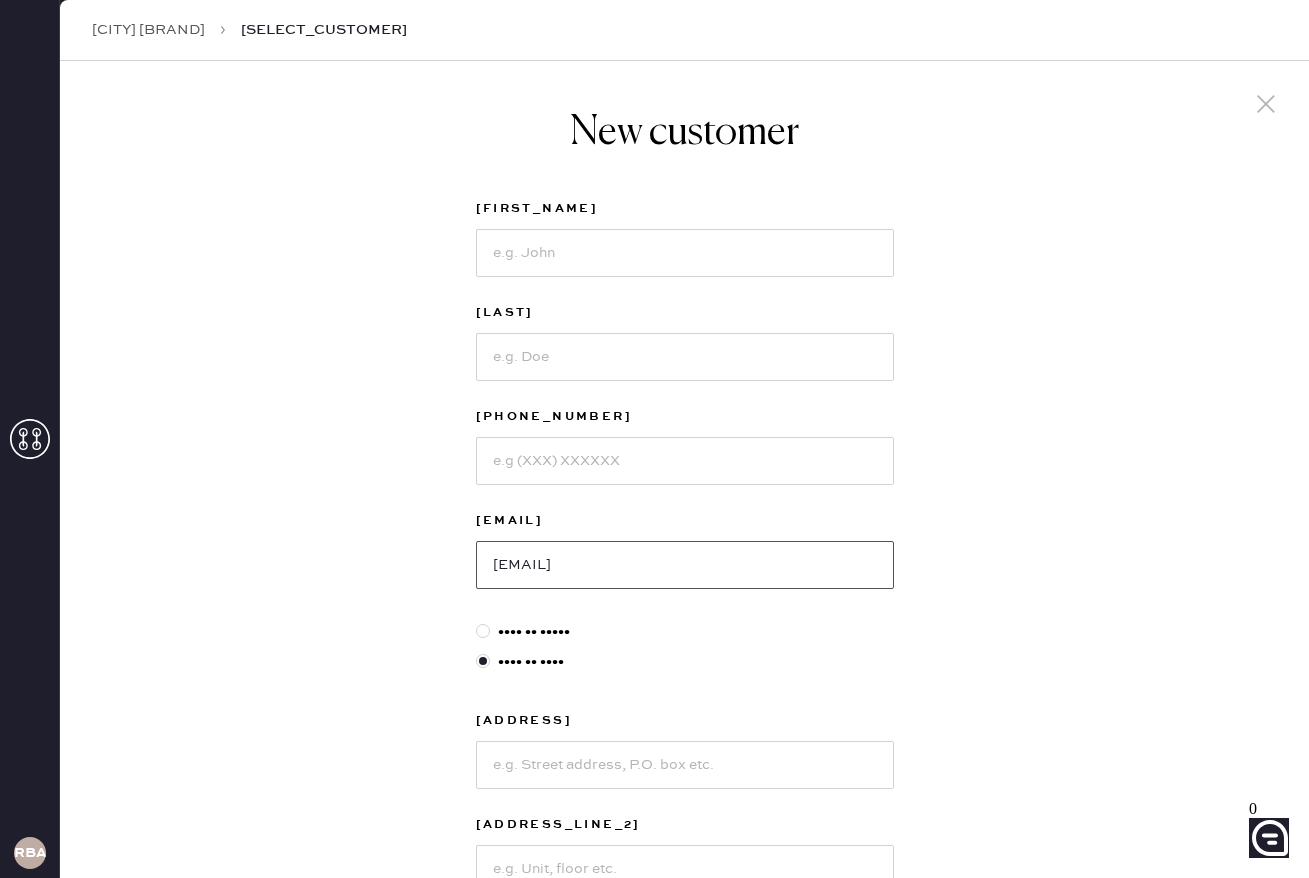 type on "[EMAIL]" 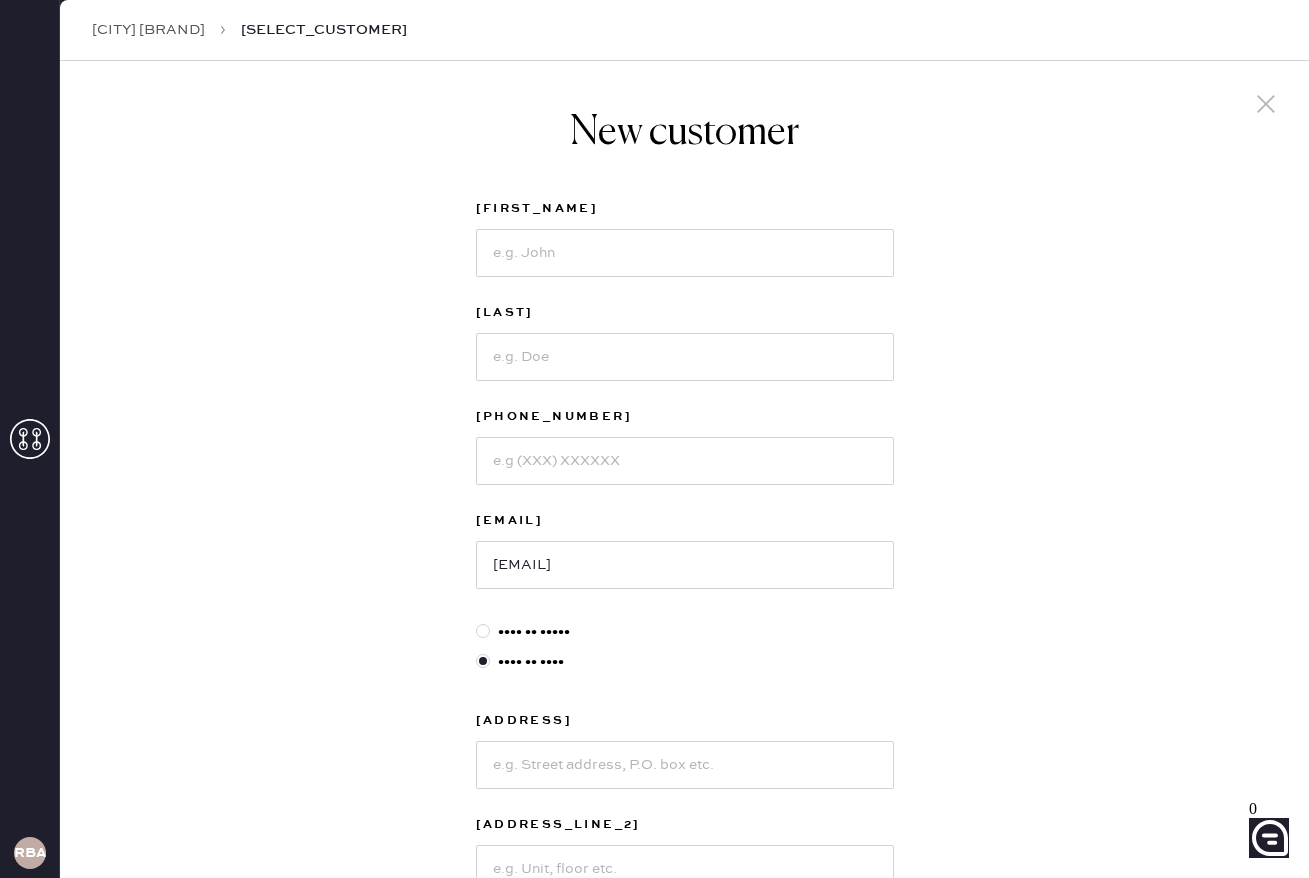 click on "[CUSTOMER_NAME] [FIRST] [LAST] [PHONE_NUMBER] [EMAIL] [SHIP_TO_STORE] [SHIP_TO_HOME] [ADDRESS_LINE_1] [ADDRESS_LINE_2] [CITY] [STATE] [ZIP_CODE] [NEXT]" at bounding box center (684, 681) 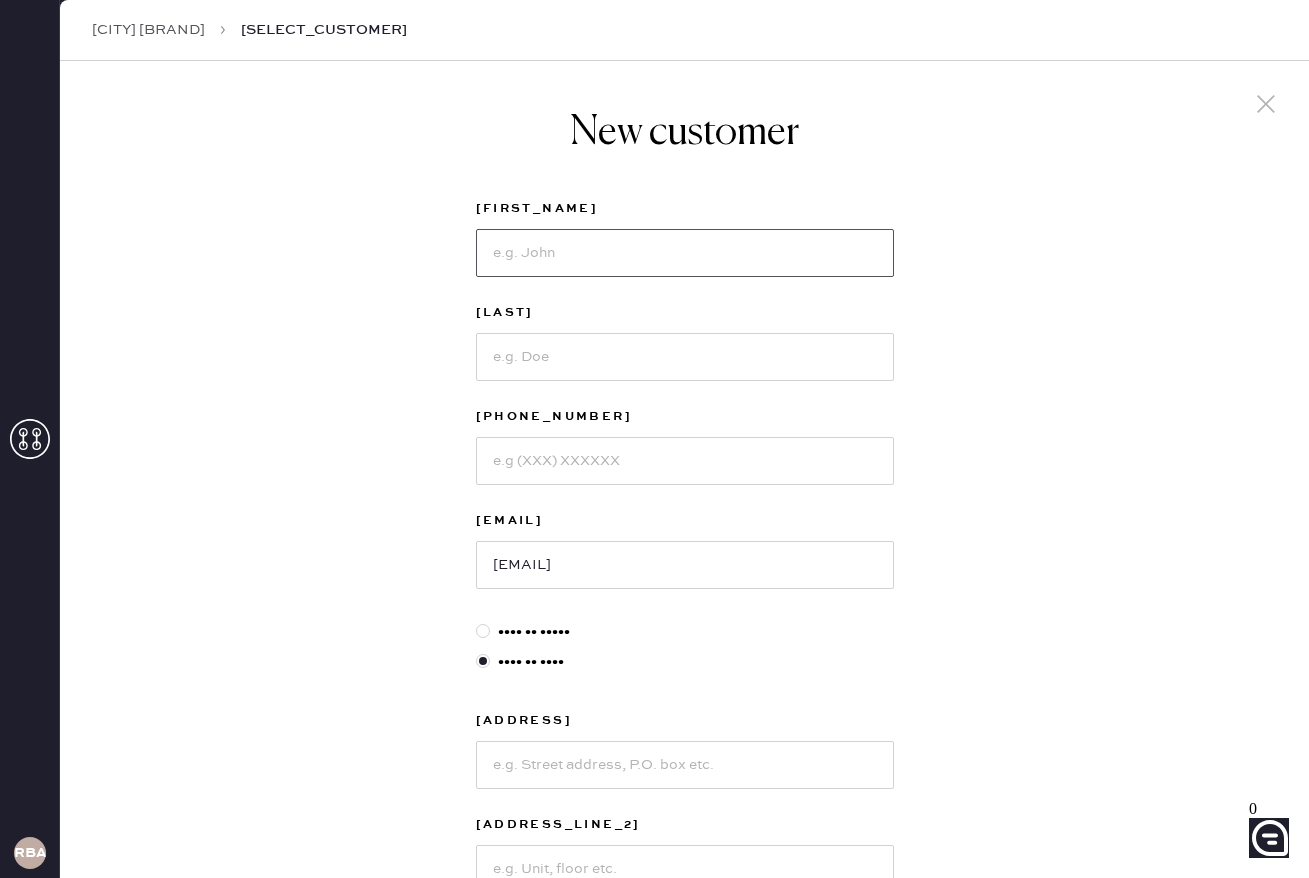 click at bounding box center (685, 253) 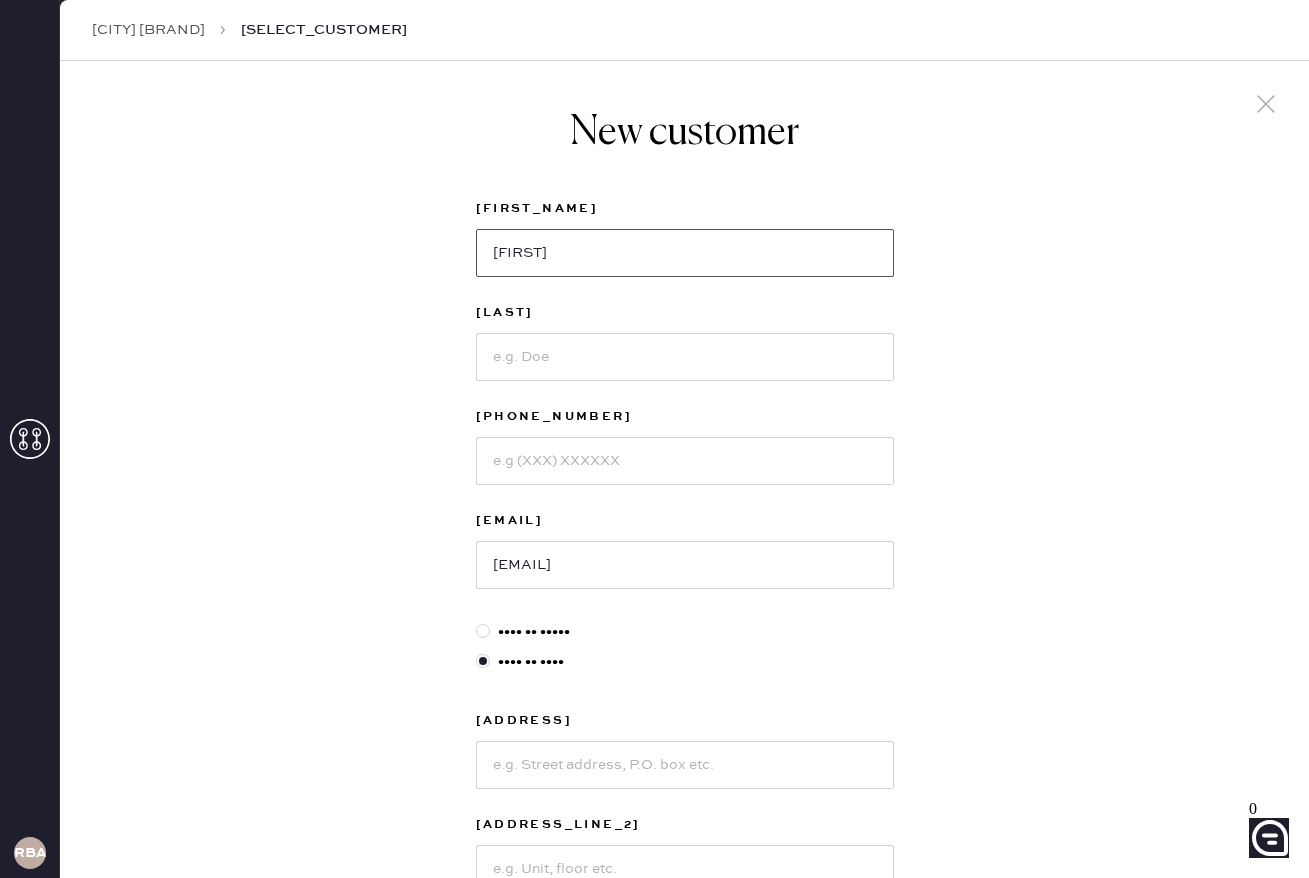 type on "[FIRST]" 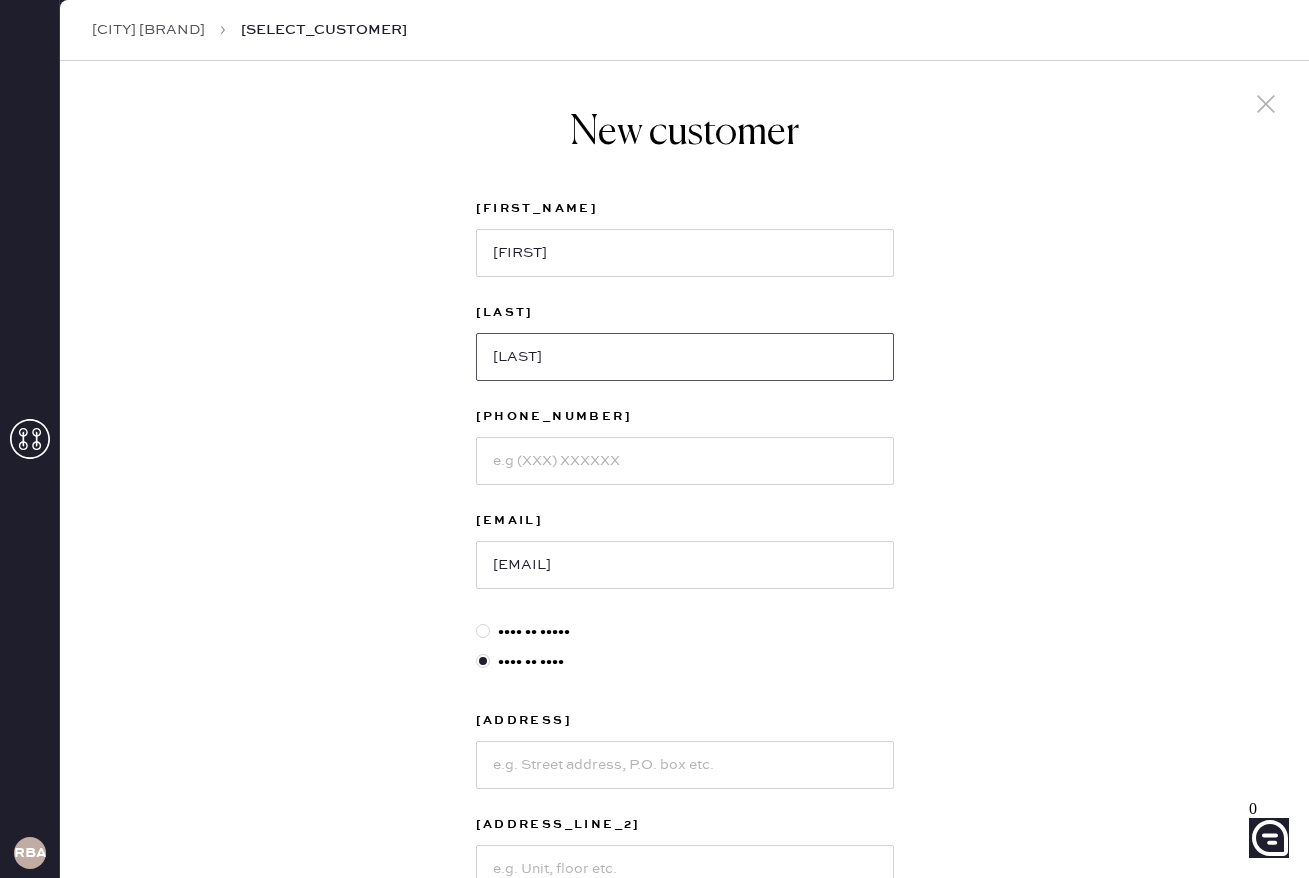 type on "[LAST]" 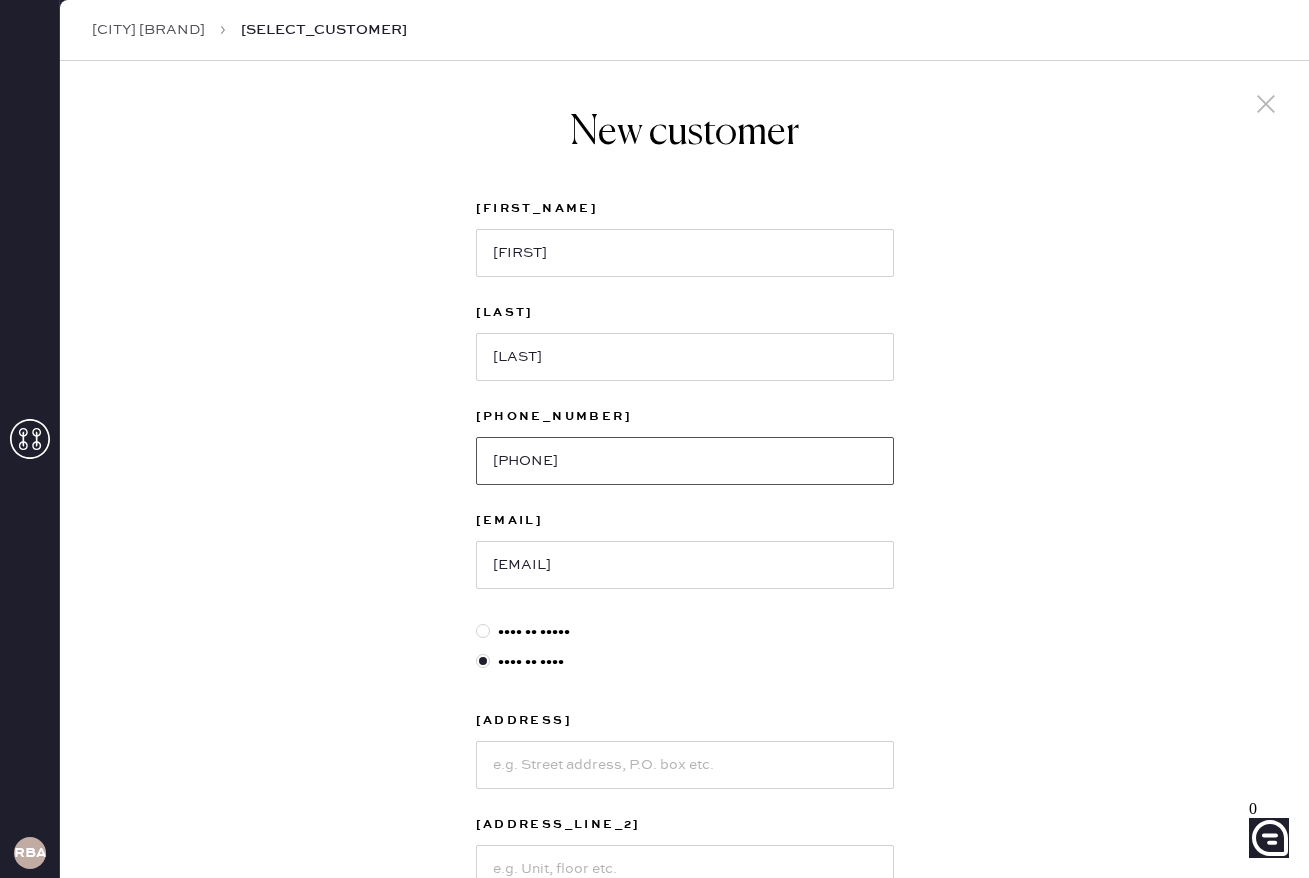 type on "[PHONE]" 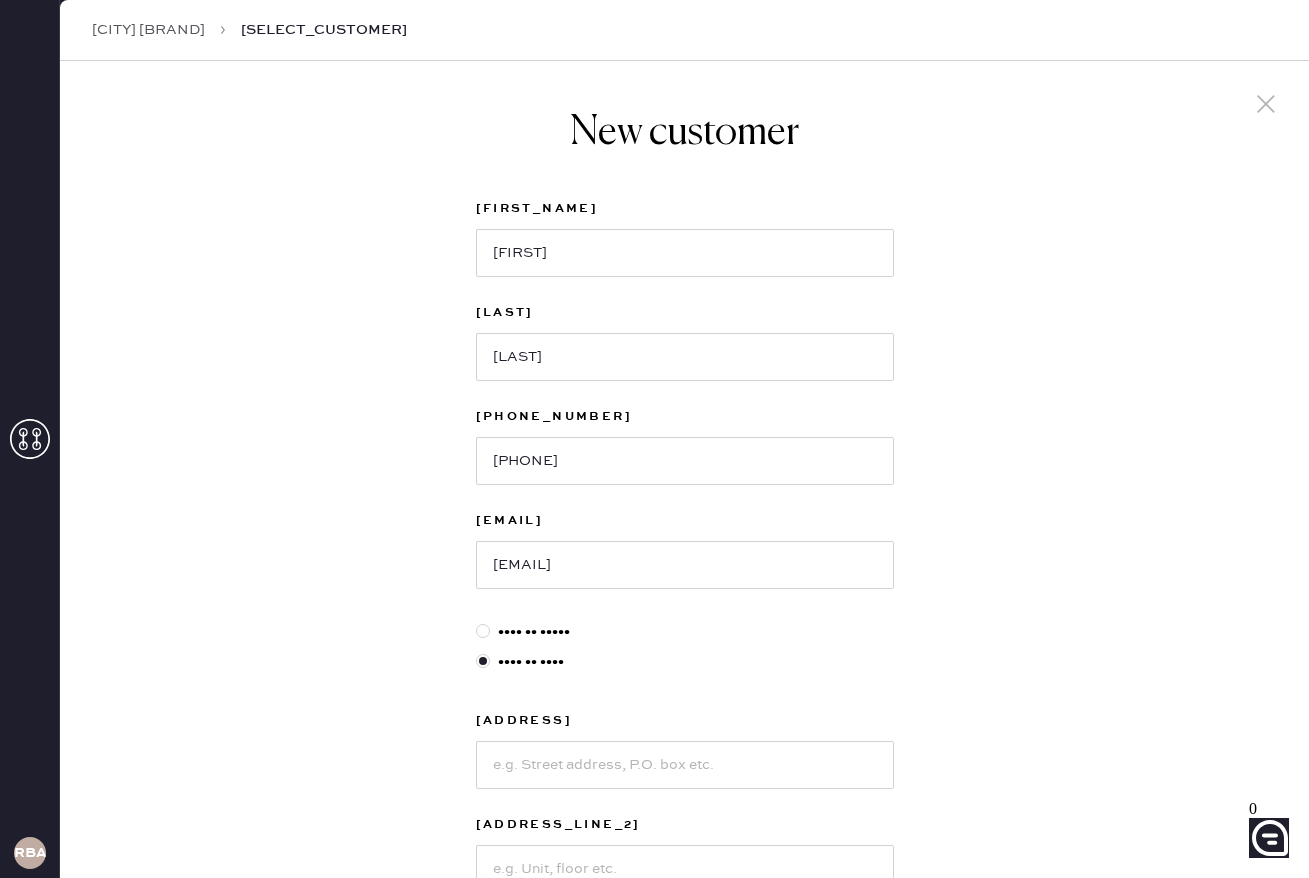 click on "[CUSTOMER_NAME] [FIRST] [LAST] [PHONE_NUMBER] [EMAIL] [SHIP_TO_STORE] [SHIP_TO_HOME] [ADDRESS_LINE_1] [ADDRESS_LINE_2] [CITY] [STATE] [ZIP_CODE] [NEXT]" at bounding box center [684, 681] 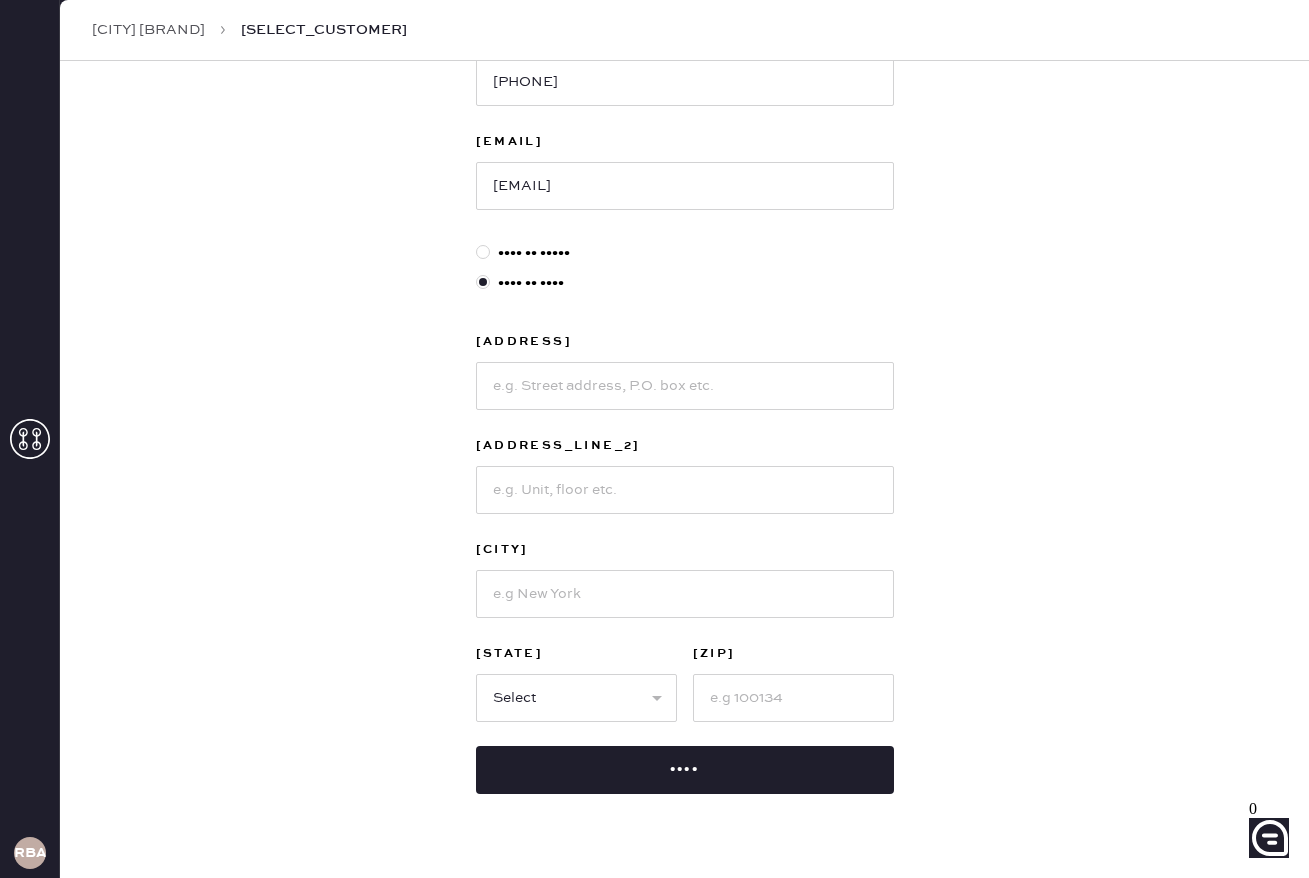 scroll, scrollTop: 423, scrollLeft: 0, axis: vertical 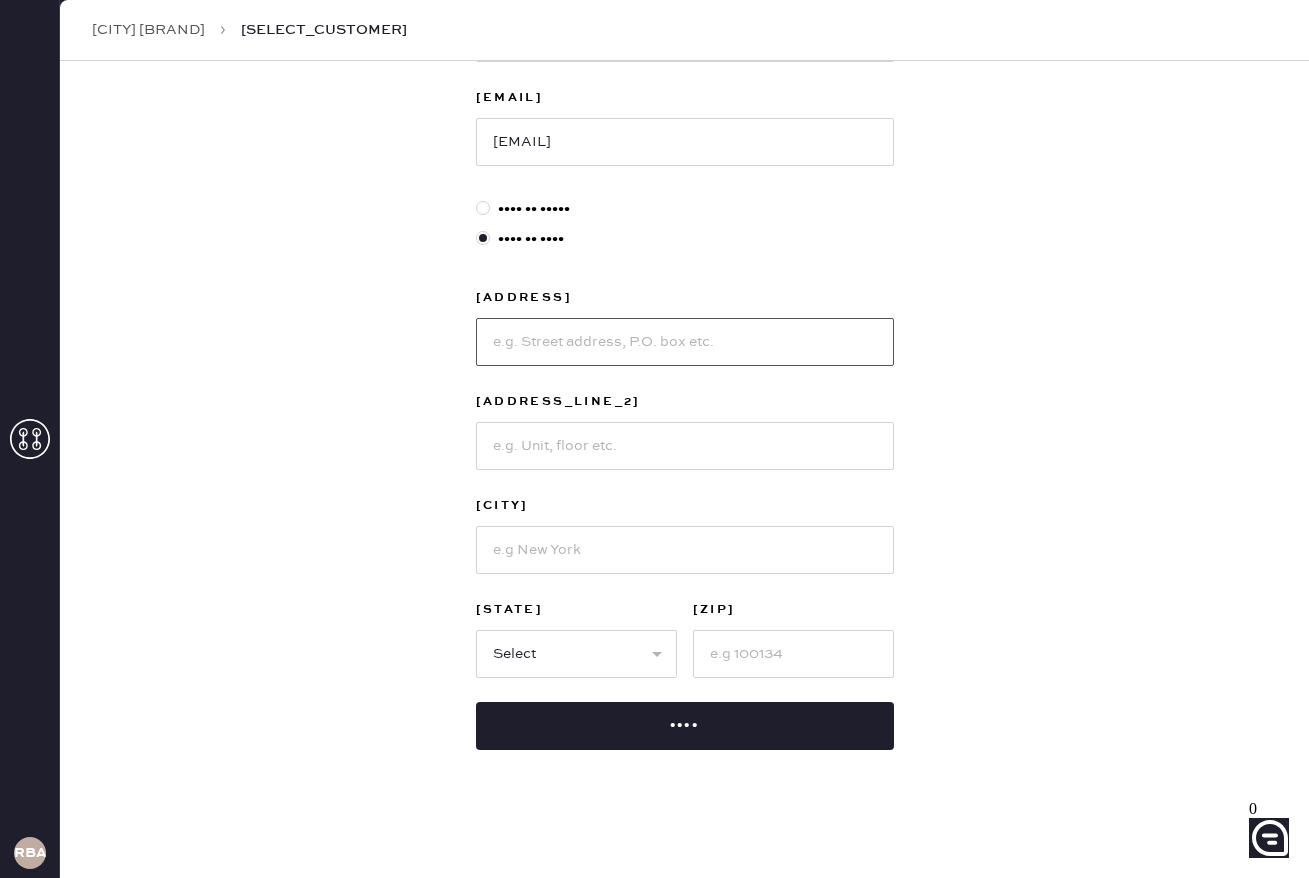 click at bounding box center (685, 342) 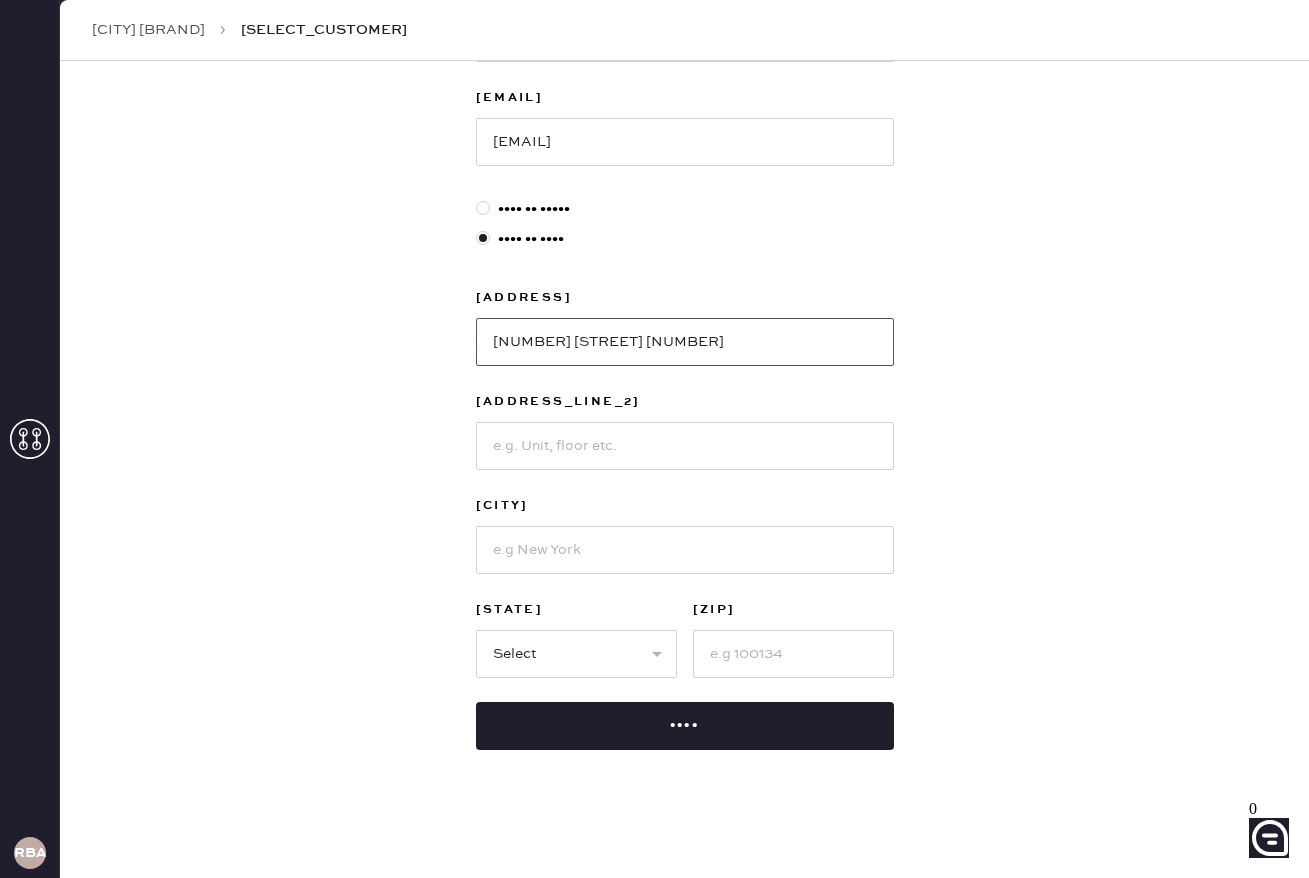 type on "[NUMBER] [STREET] [NUMBER]" 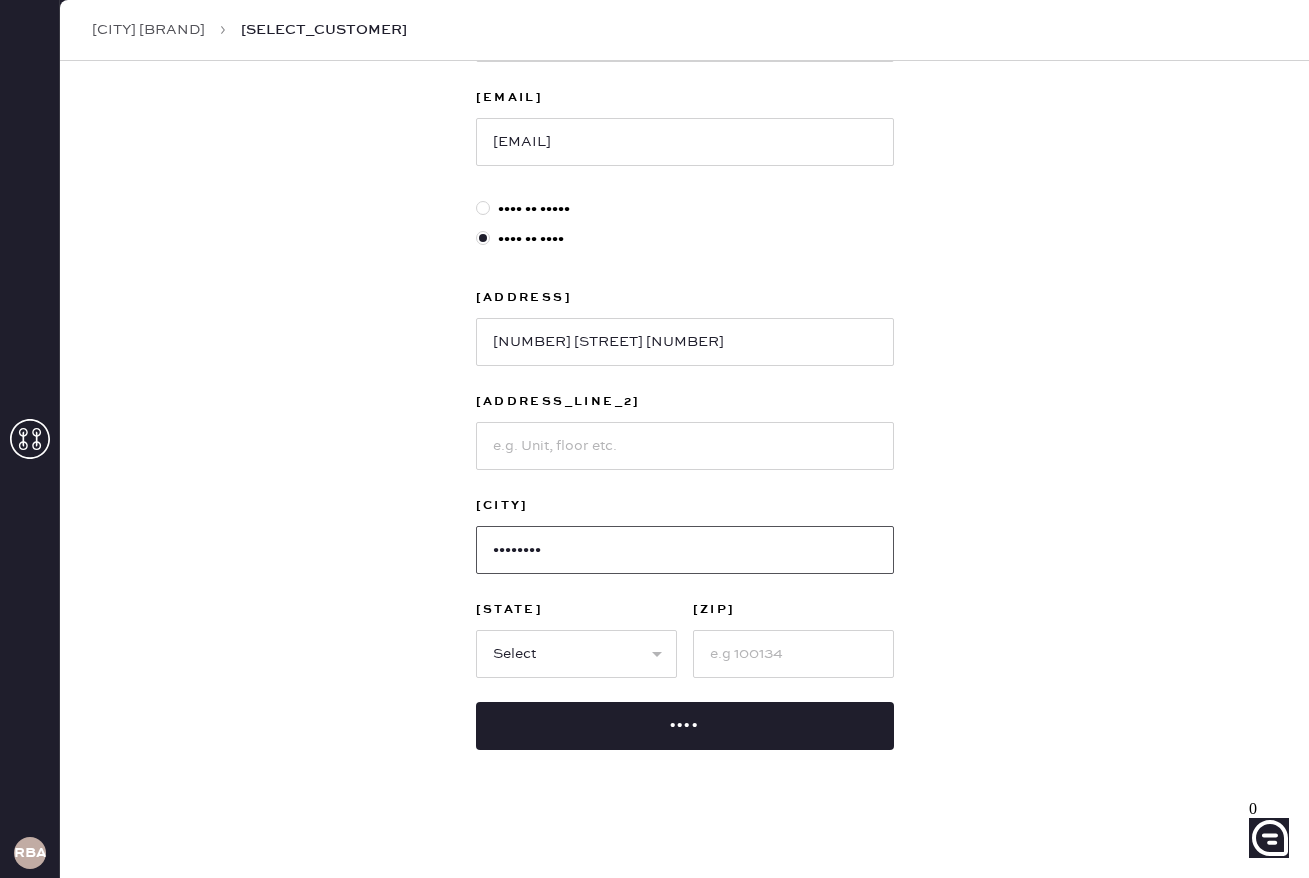type on "••••••••" 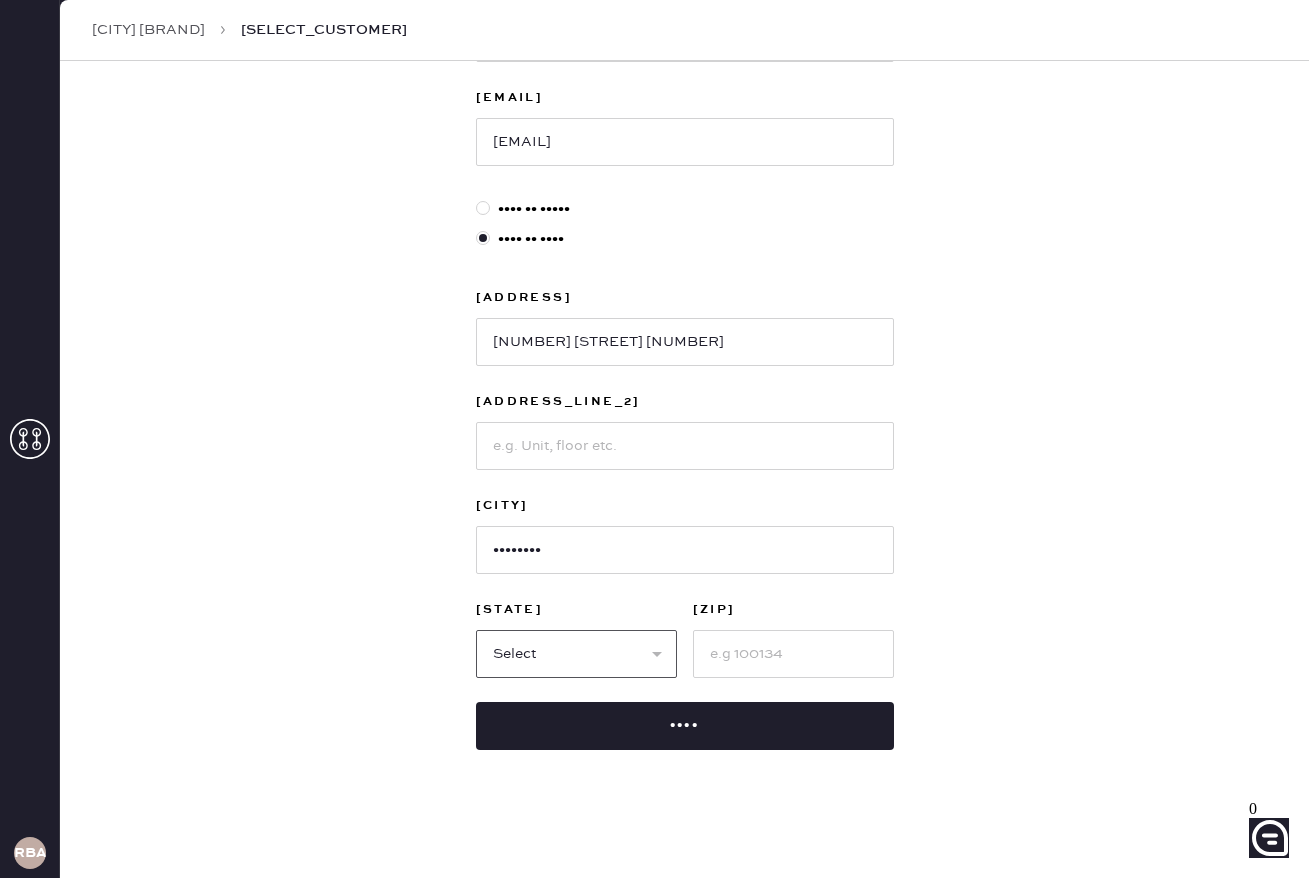 select on "[STATE]" 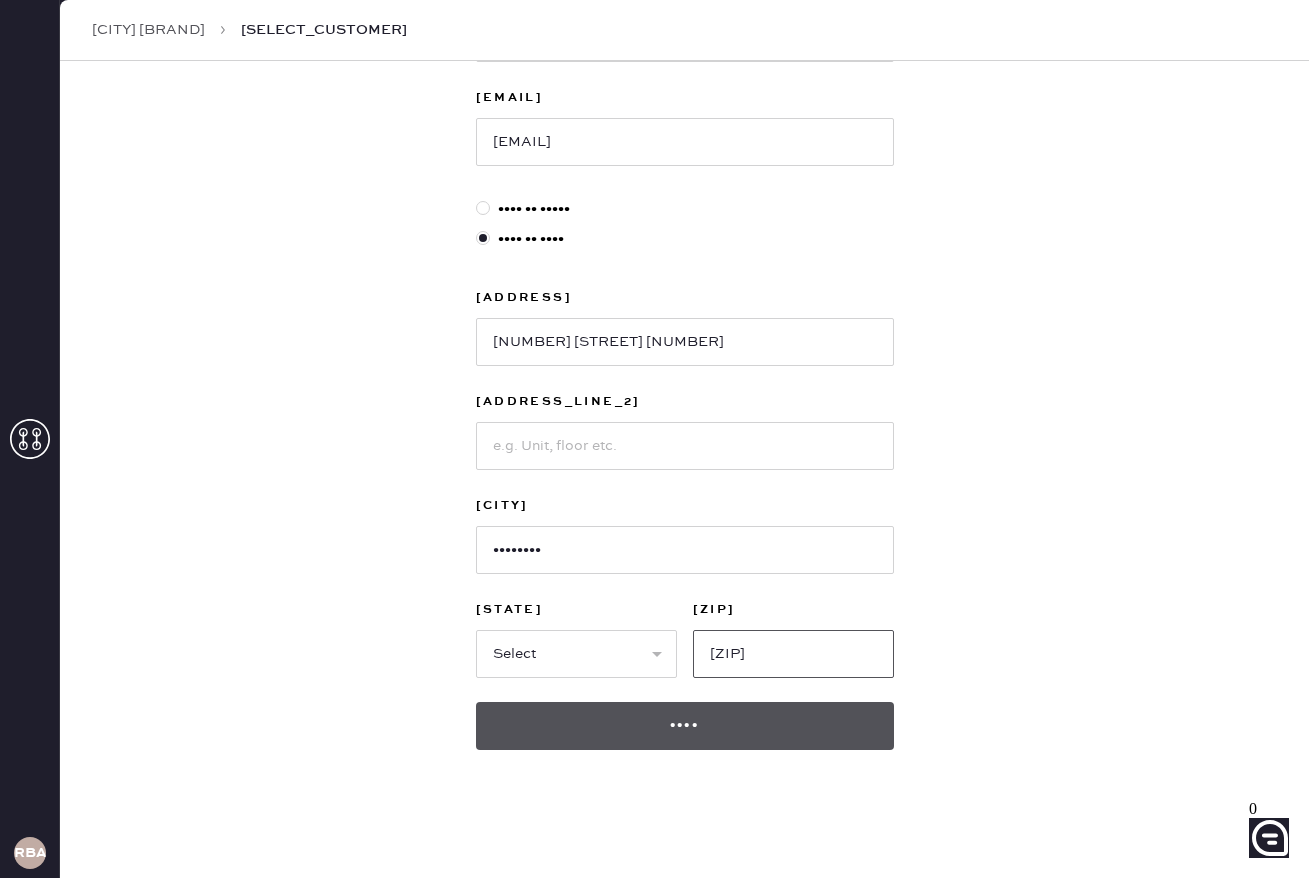 type on "[ZIP]" 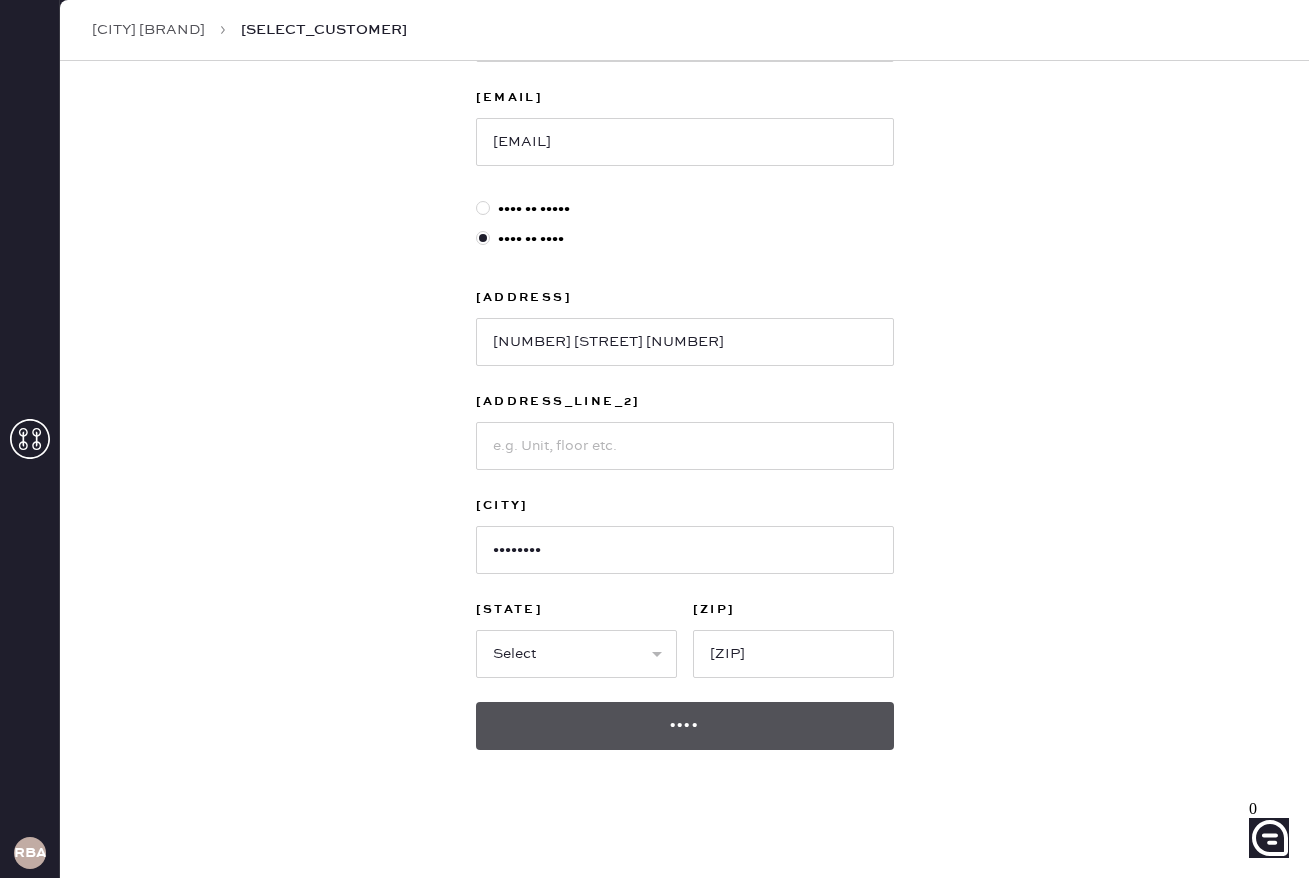 click on "••••" at bounding box center (685, 726) 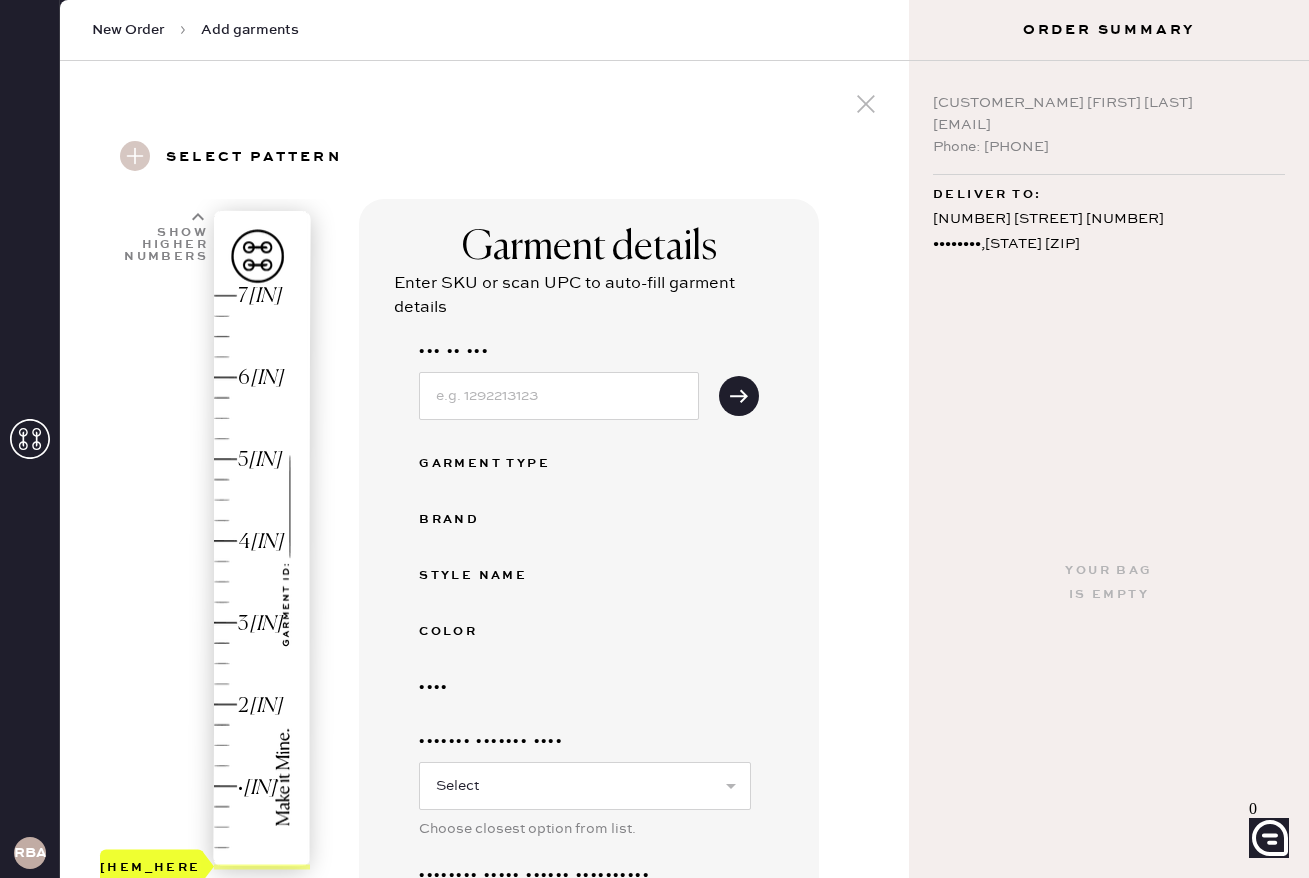 scroll, scrollTop: 53, scrollLeft: 0, axis: vertical 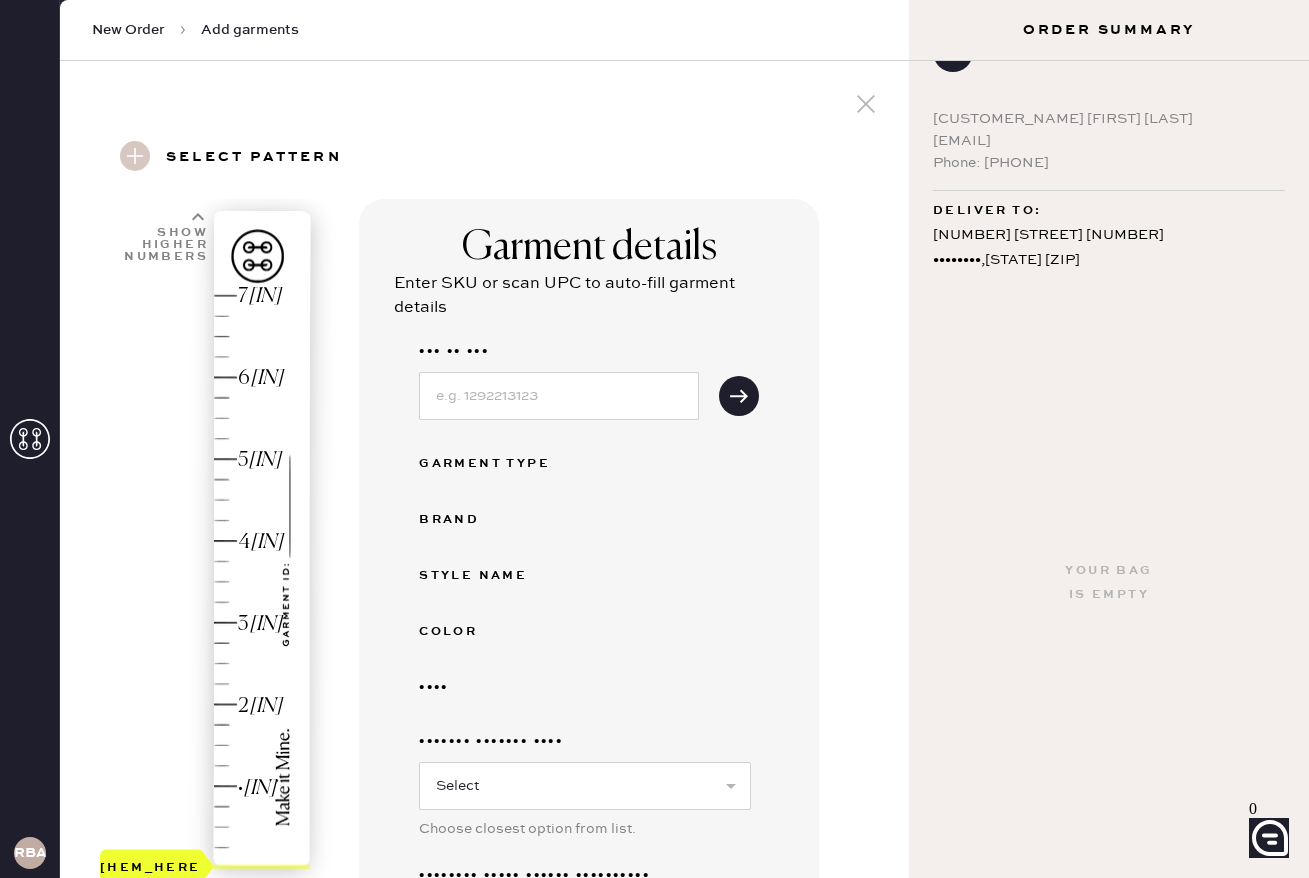 click on "Garment details Enter SKU or scan UPC to auto-fill garment details UPC or SKU Garment Type Brand Style name Color Size Hemster Garment Type Select Basic Skirt Jeans Leggings Pants Shorts Basic Sleeved Dress Basic Sleeveless Dress Basic Strap Dress Strap Jumpsuit Button Down Top Sleeved Top Sleeveless Top Choose closest option from list. Original Order Number (Optional) Add manually instead" at bounding box center (589, 608) 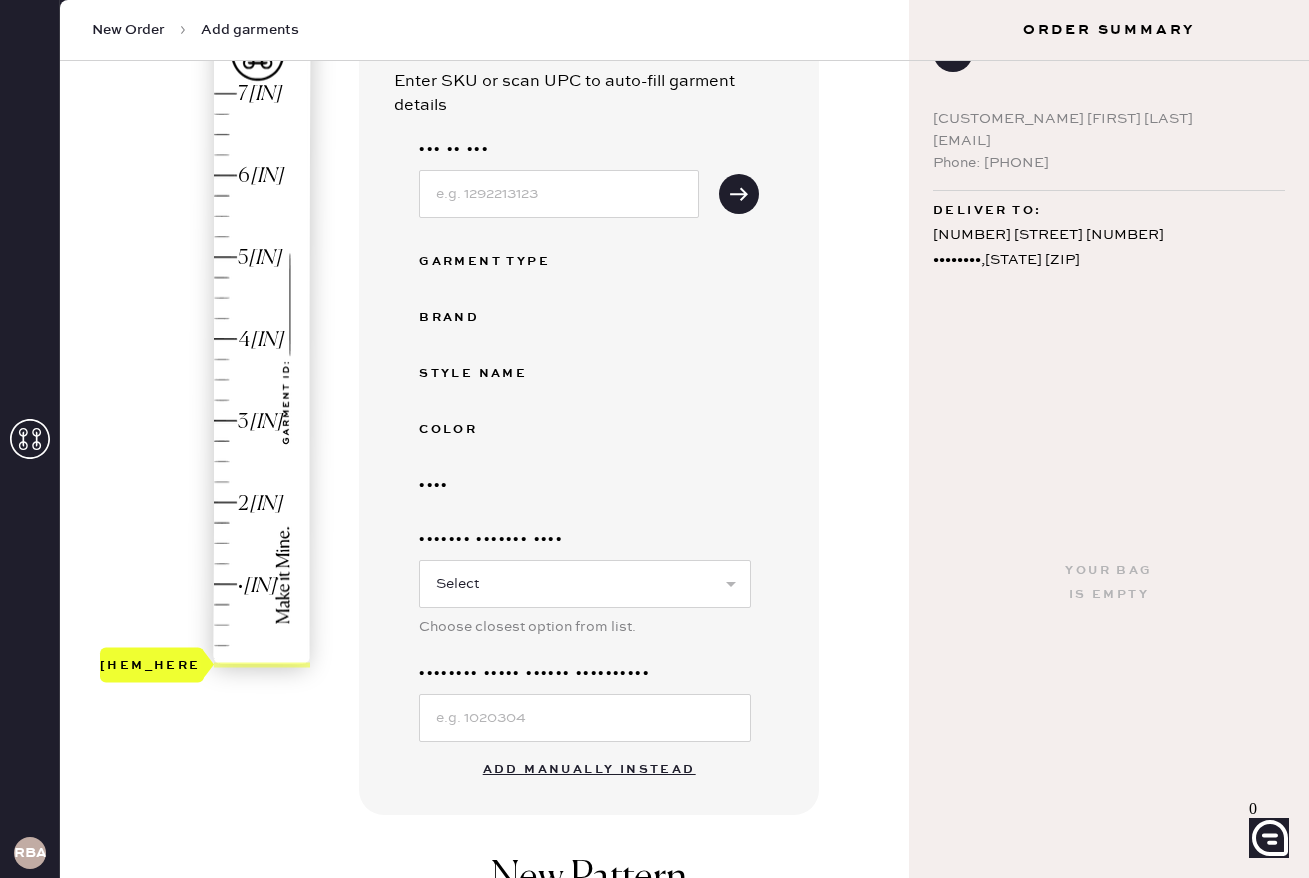 scroll, scrollTop: 244, scrollLeft: 0, axis: vertical 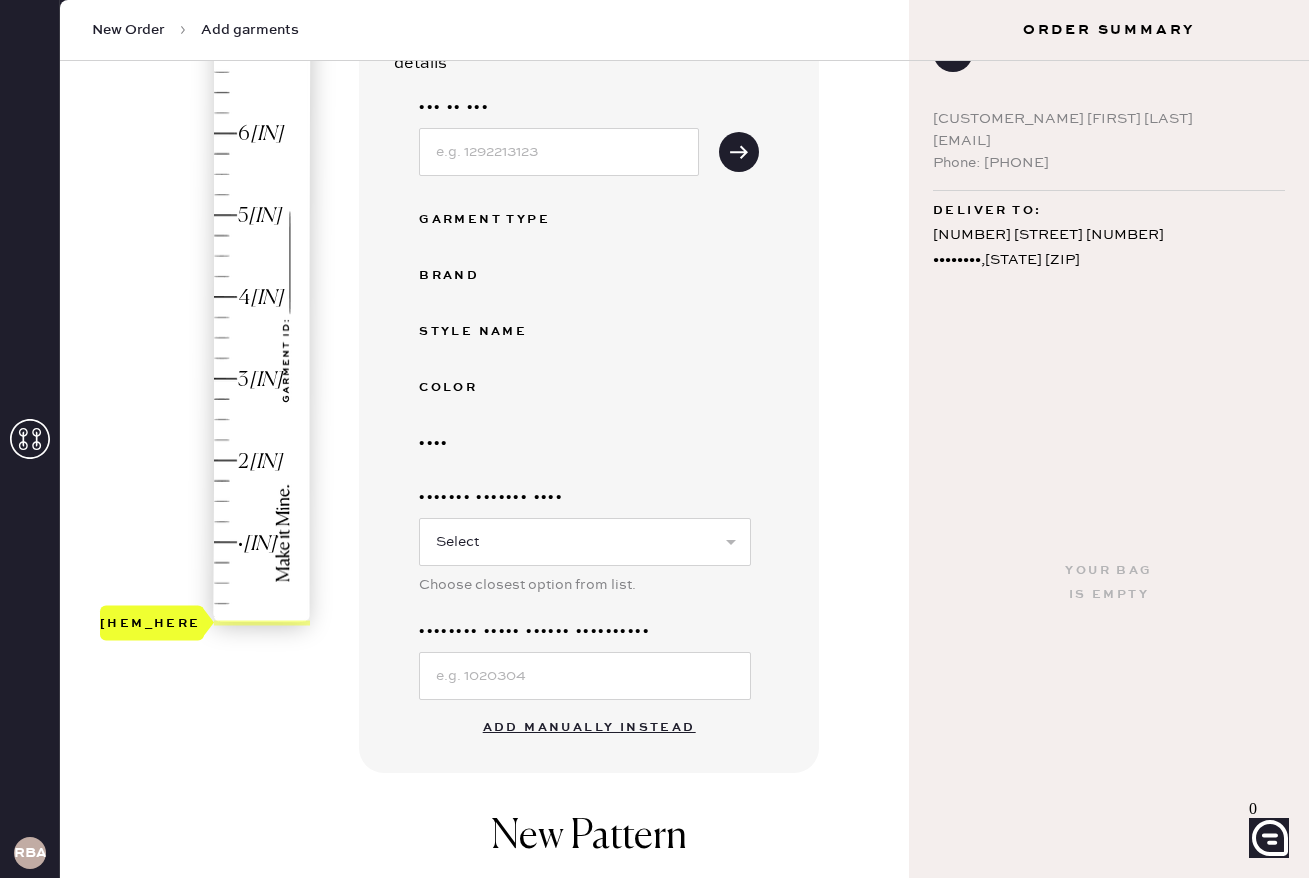 click on "Add manually instead" at bounding box center (589, 728) 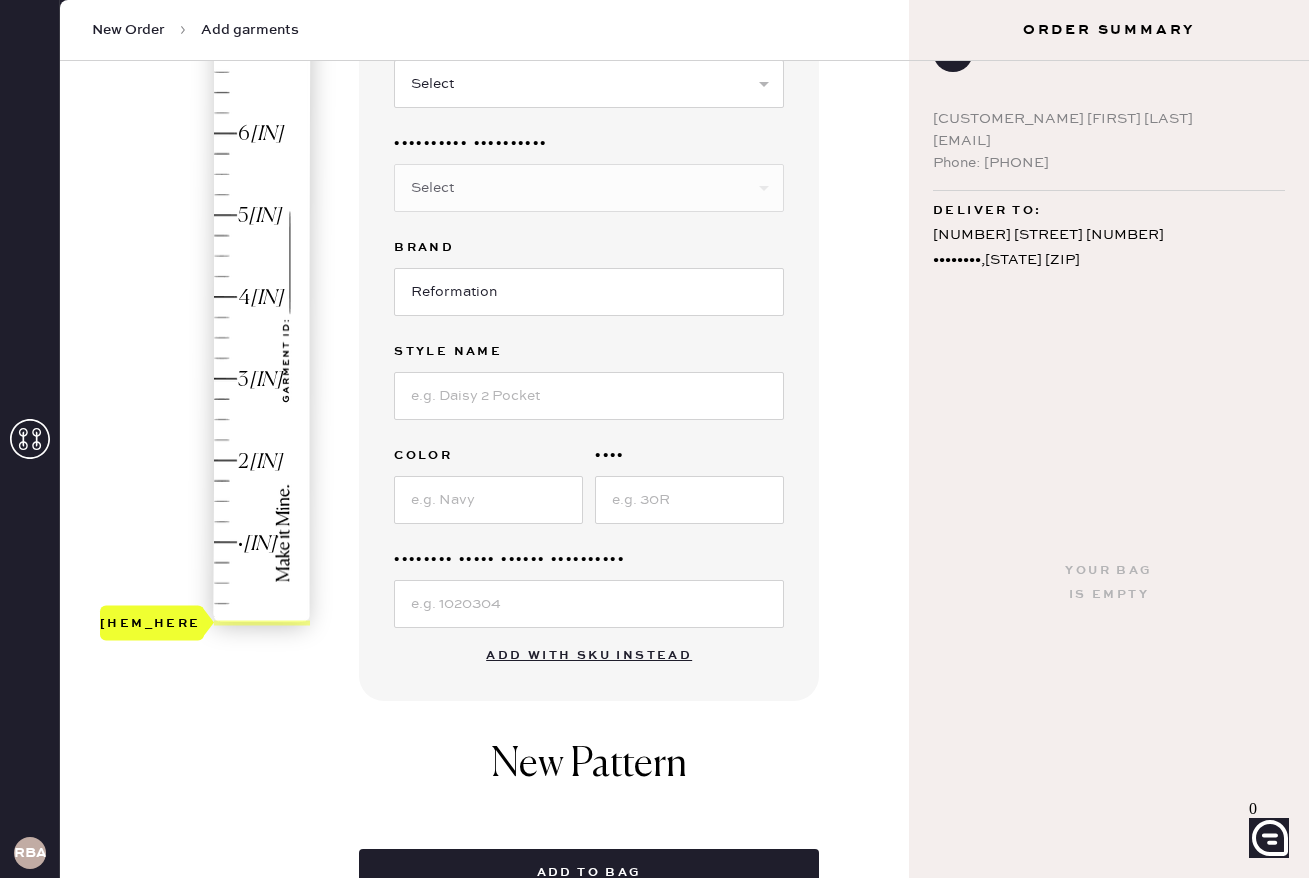 scroll, scrollTop: 0, scrollLeft: 0, axis: both 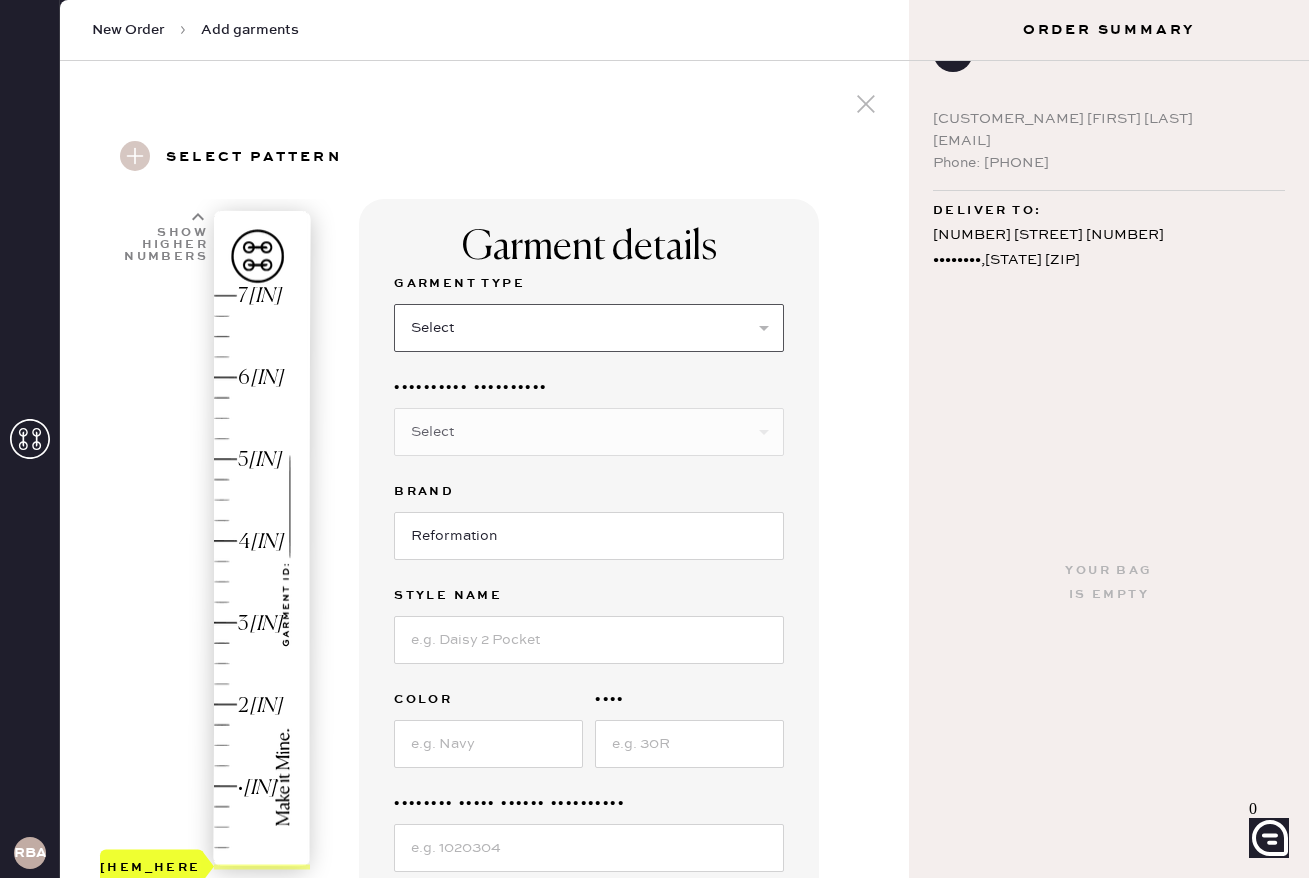 click on "Select Basic Skirt Jeans Leggings Pants Shorts Basic Sleeved Dress Basic Sleeveless Dress Basic Strap Dress Strap Jumpsuit Button Down Top Sleeved Top Sleeveless Top" at bounding box center [589, 328] 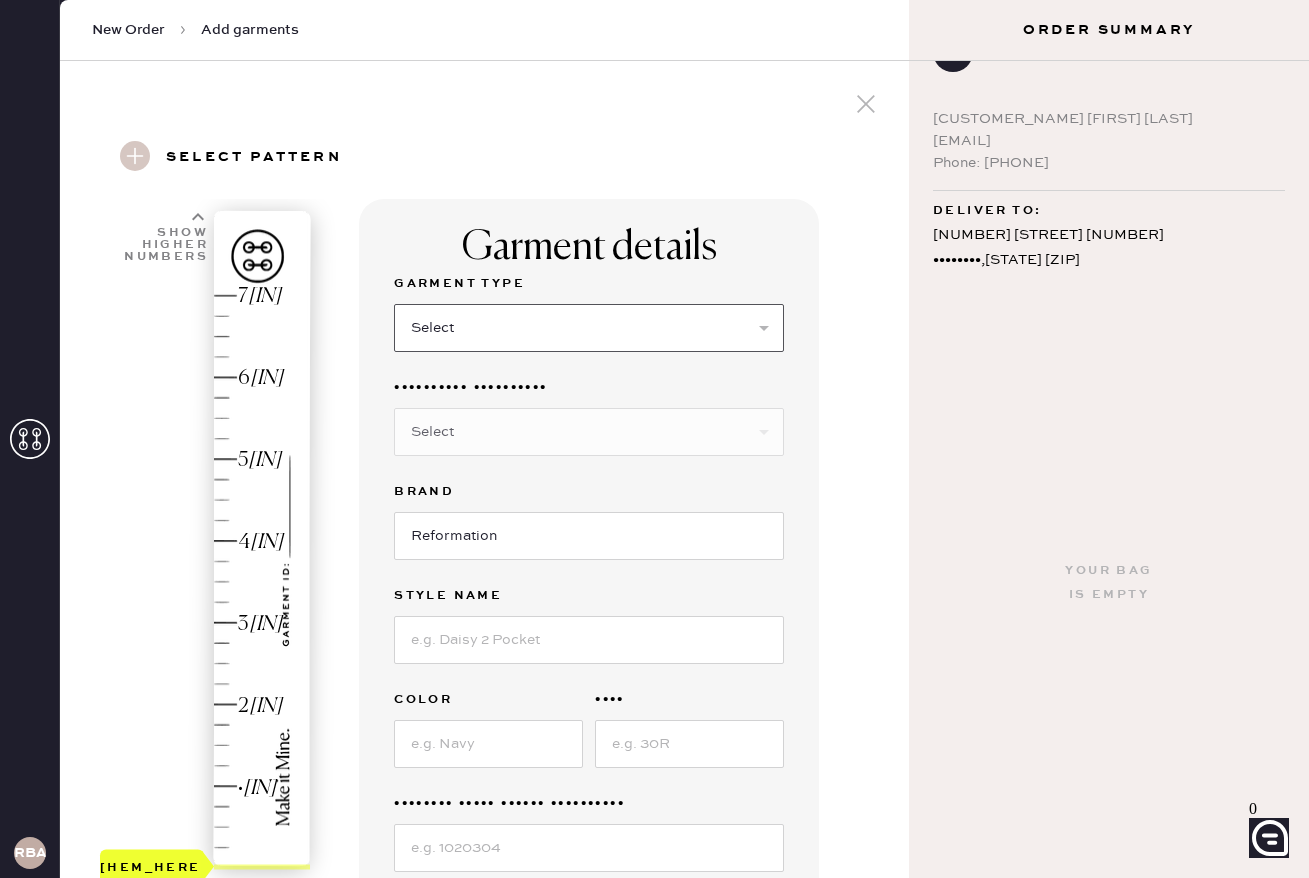 select on "6" 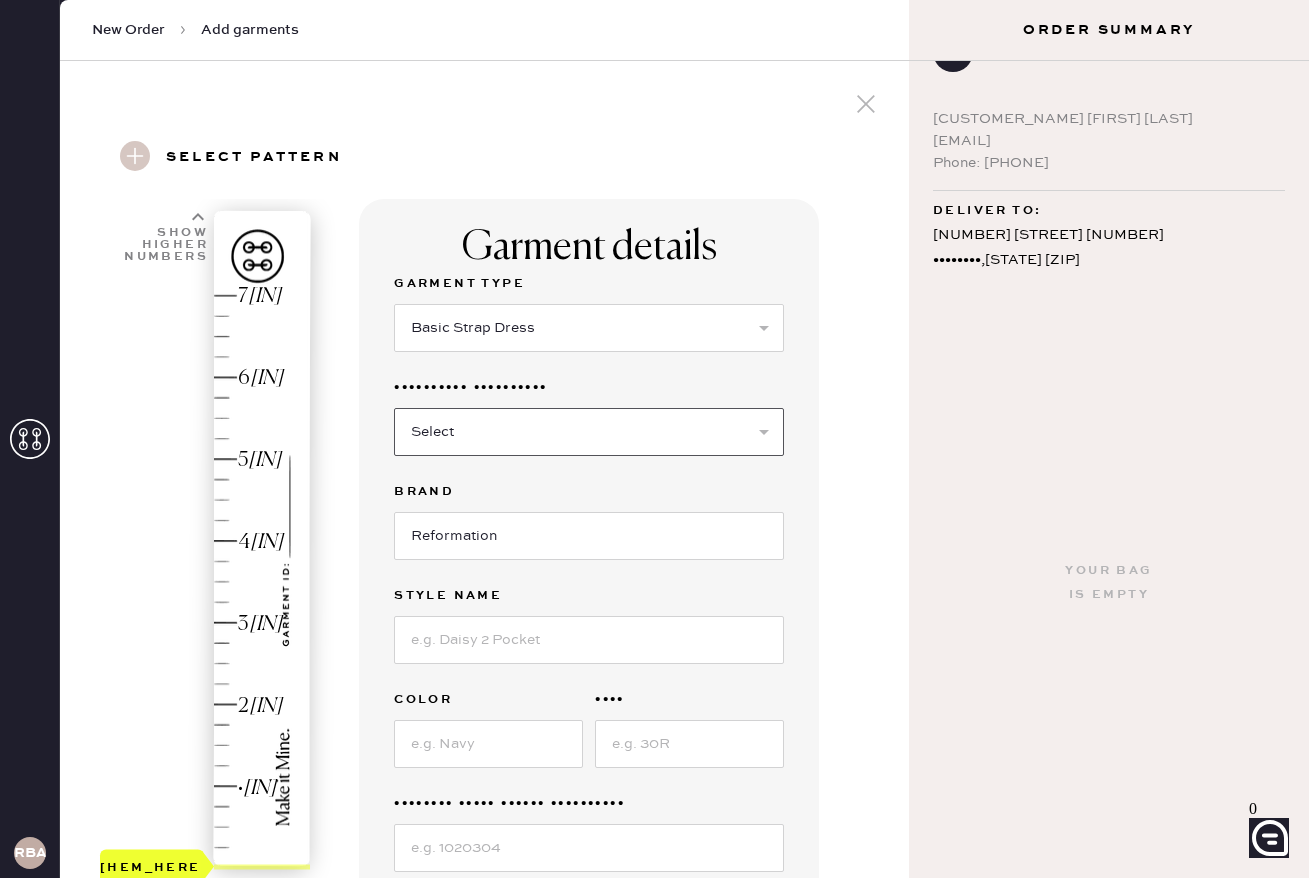 click on "Select Maxi Dress Midi Dress Mini Dress Other" at bounding box center (589, 432) 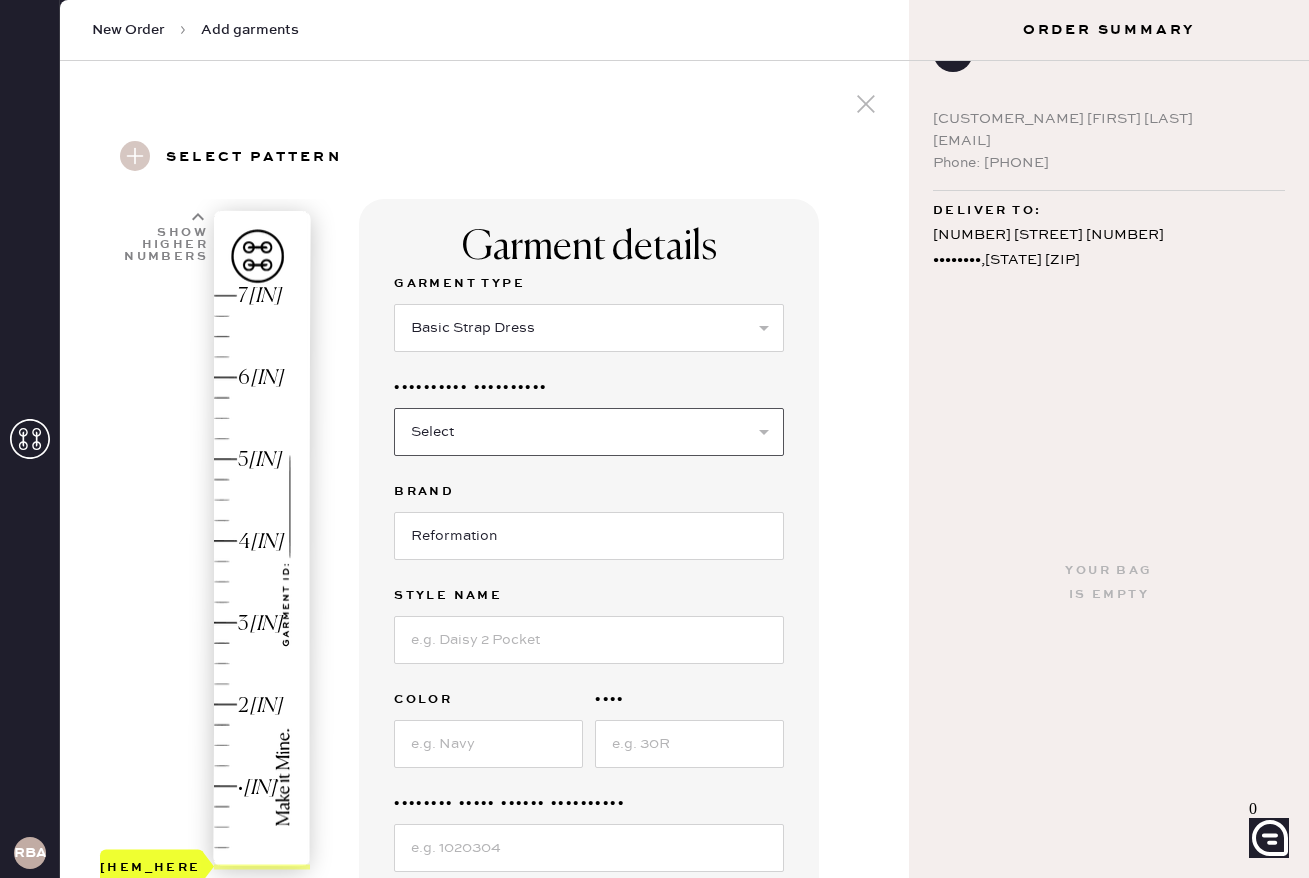 select on "39" 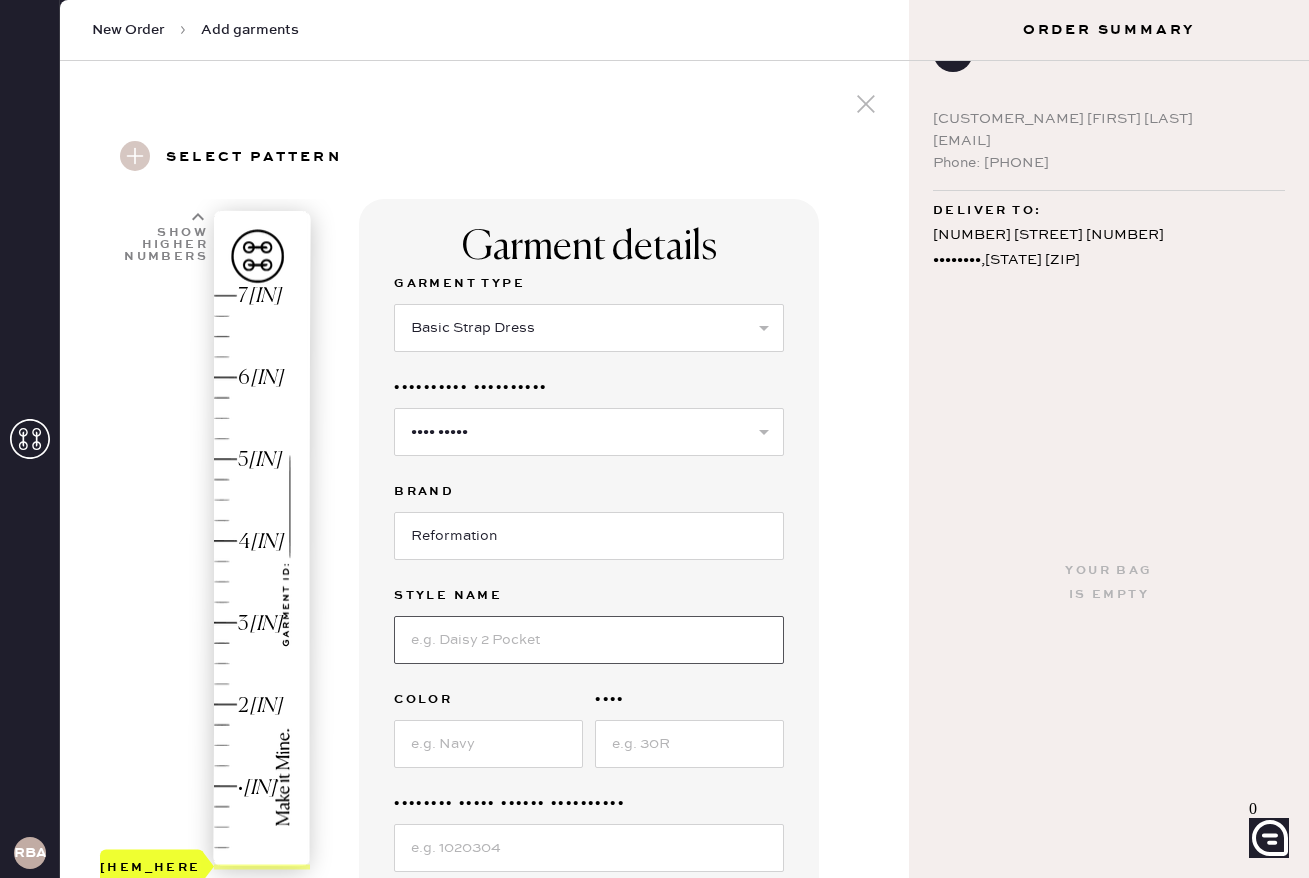 click at bounding box center (589, 640) 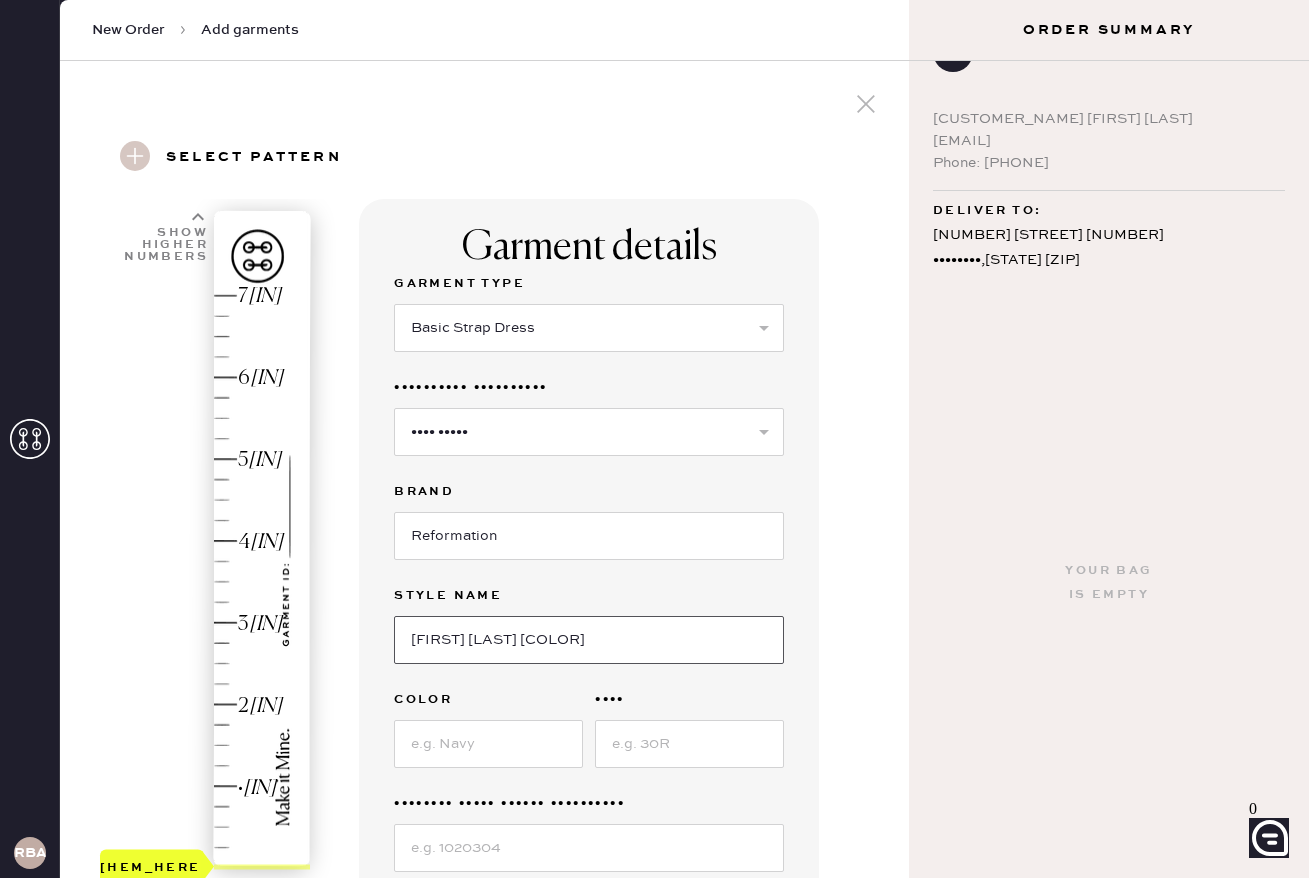 type on "[FIRST] [LAST] [COLOR]" 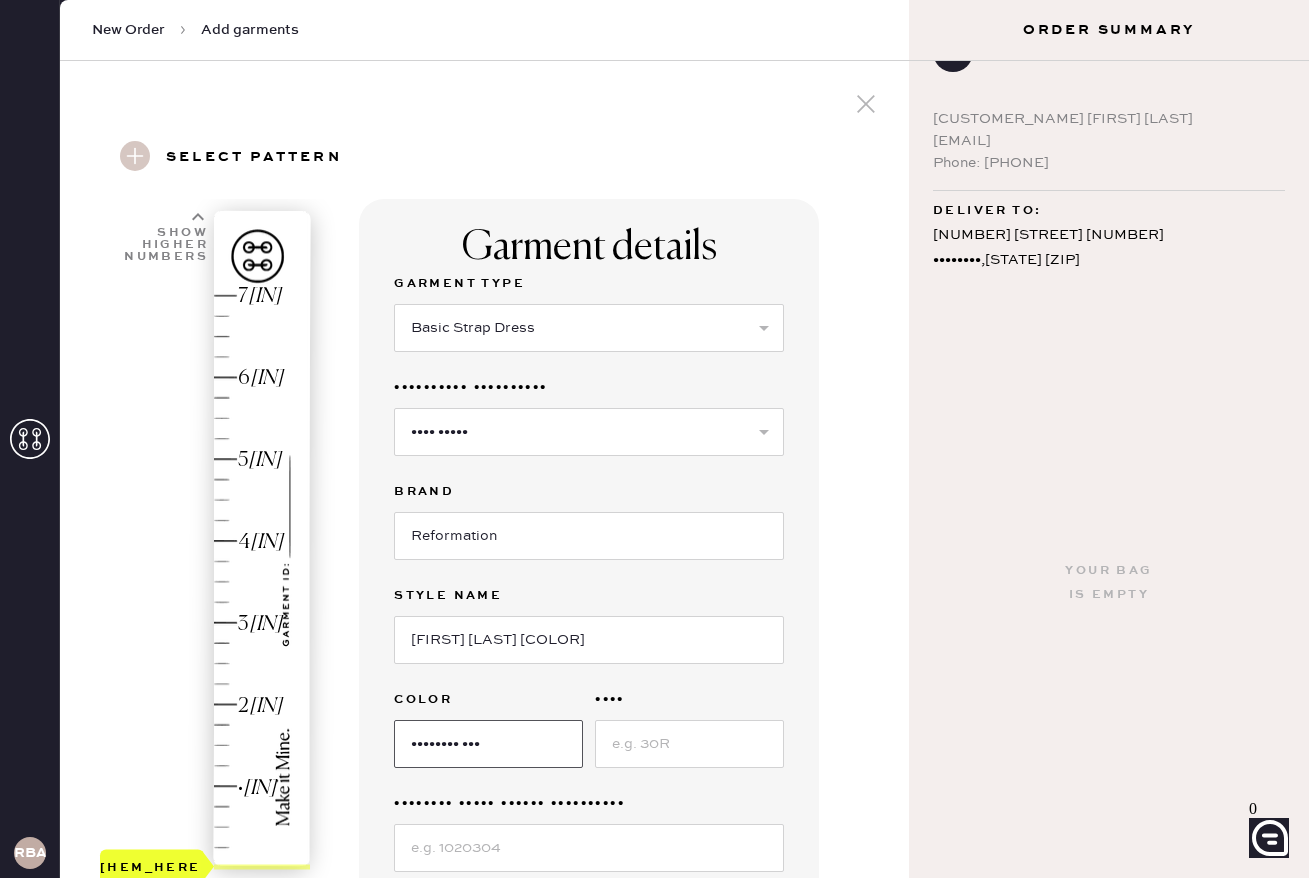 type on "•••••••• •••" 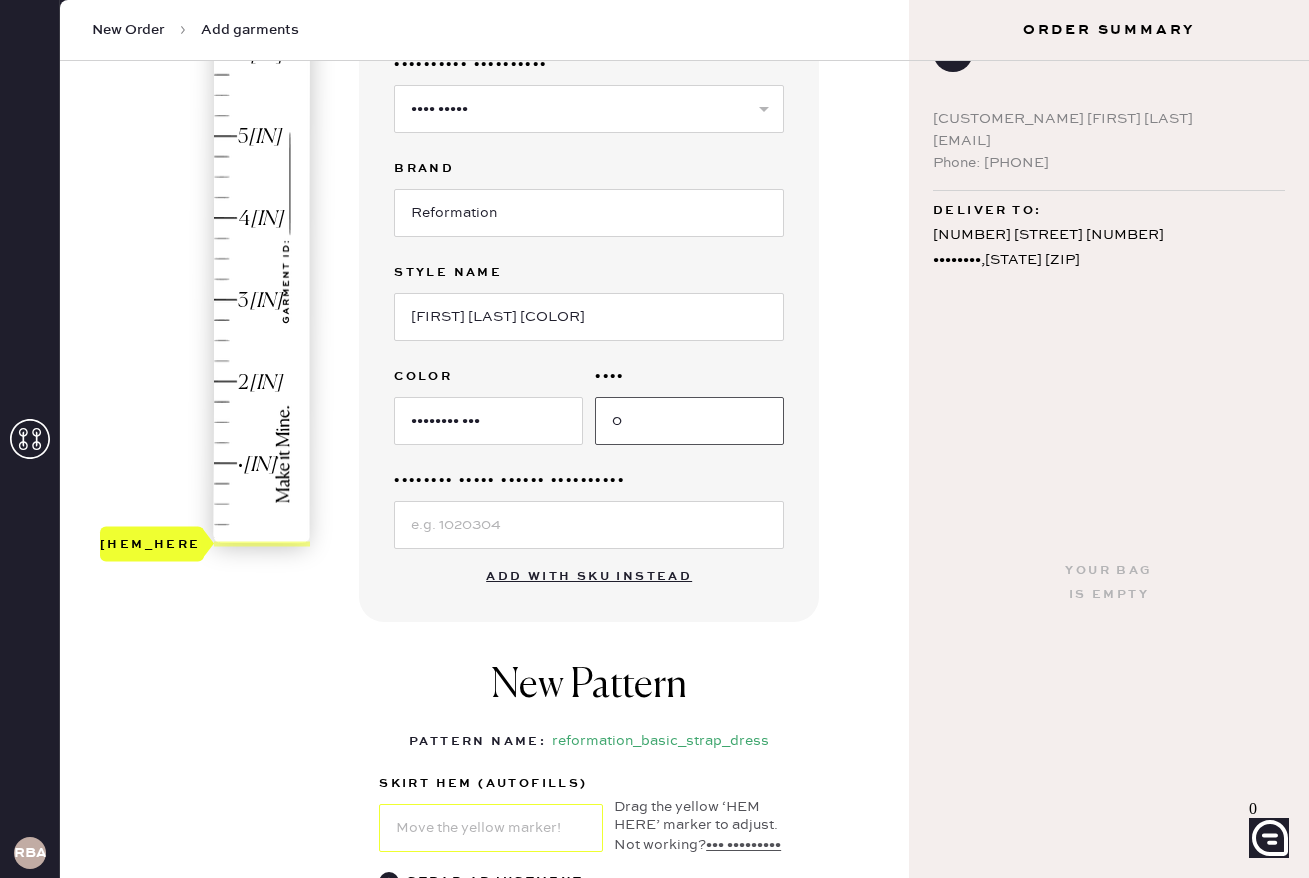 scroll, scrollTop: 325, scrollLeft: 0, axis: vertical 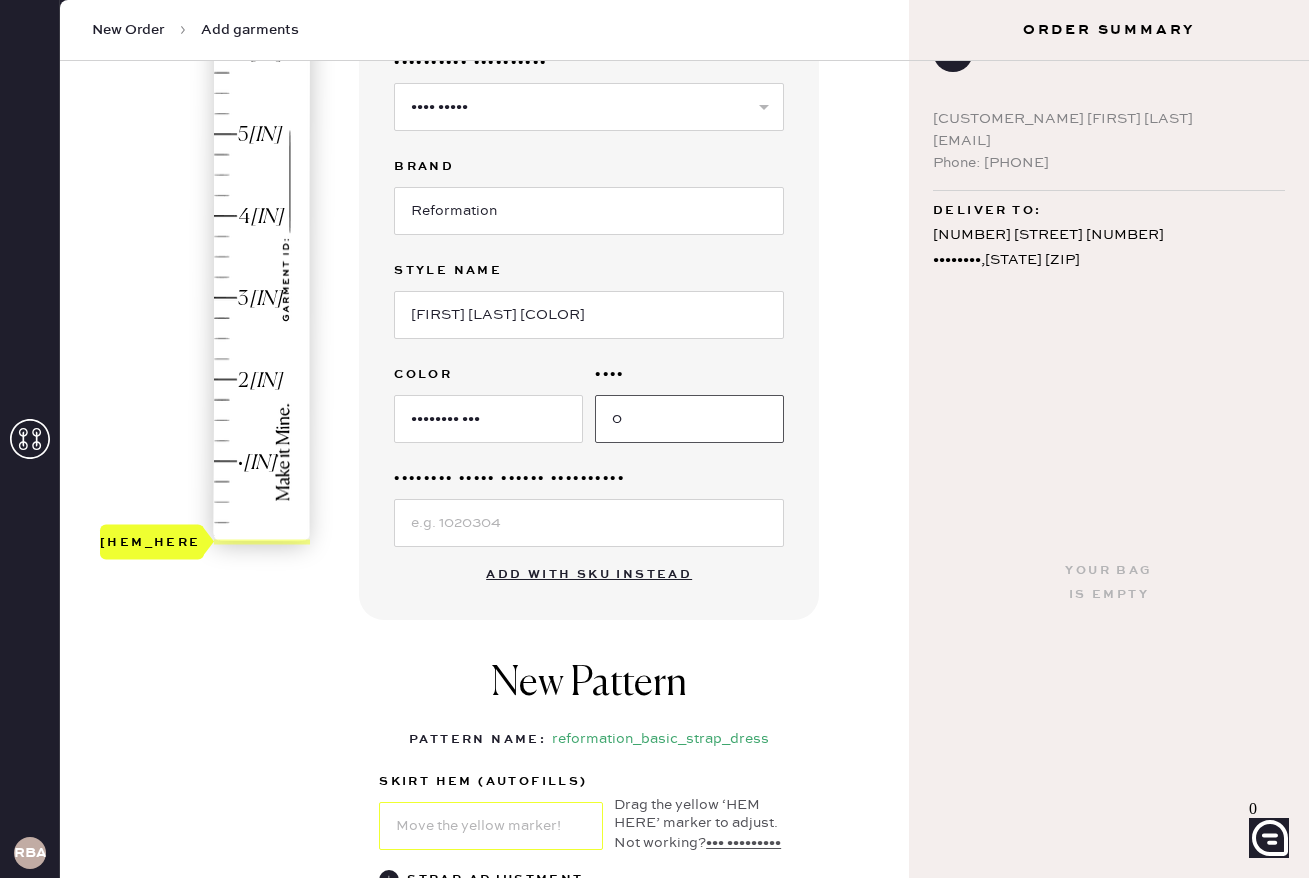 type on "0" 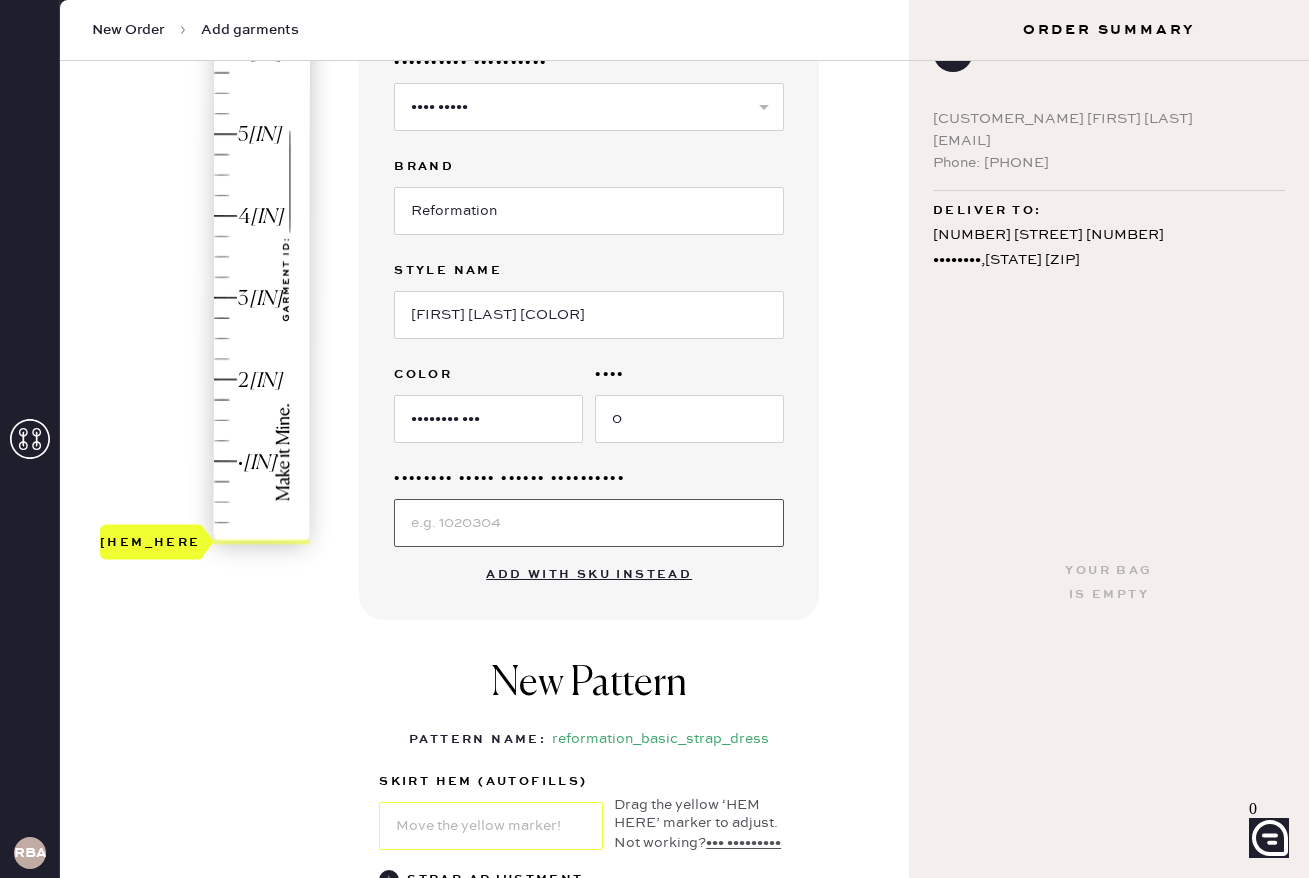 click at bounding box center [589, 523] 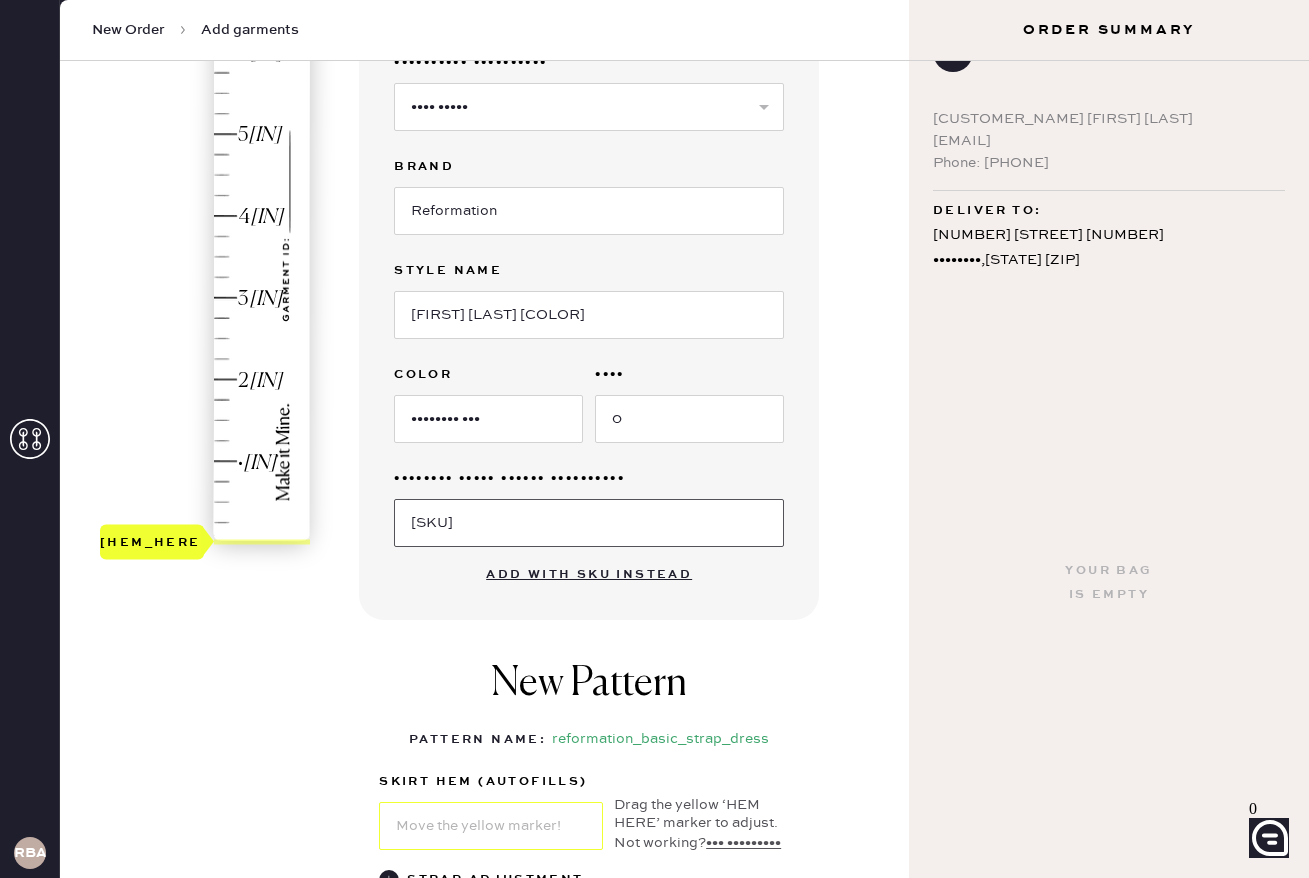 type on "[SKU]" 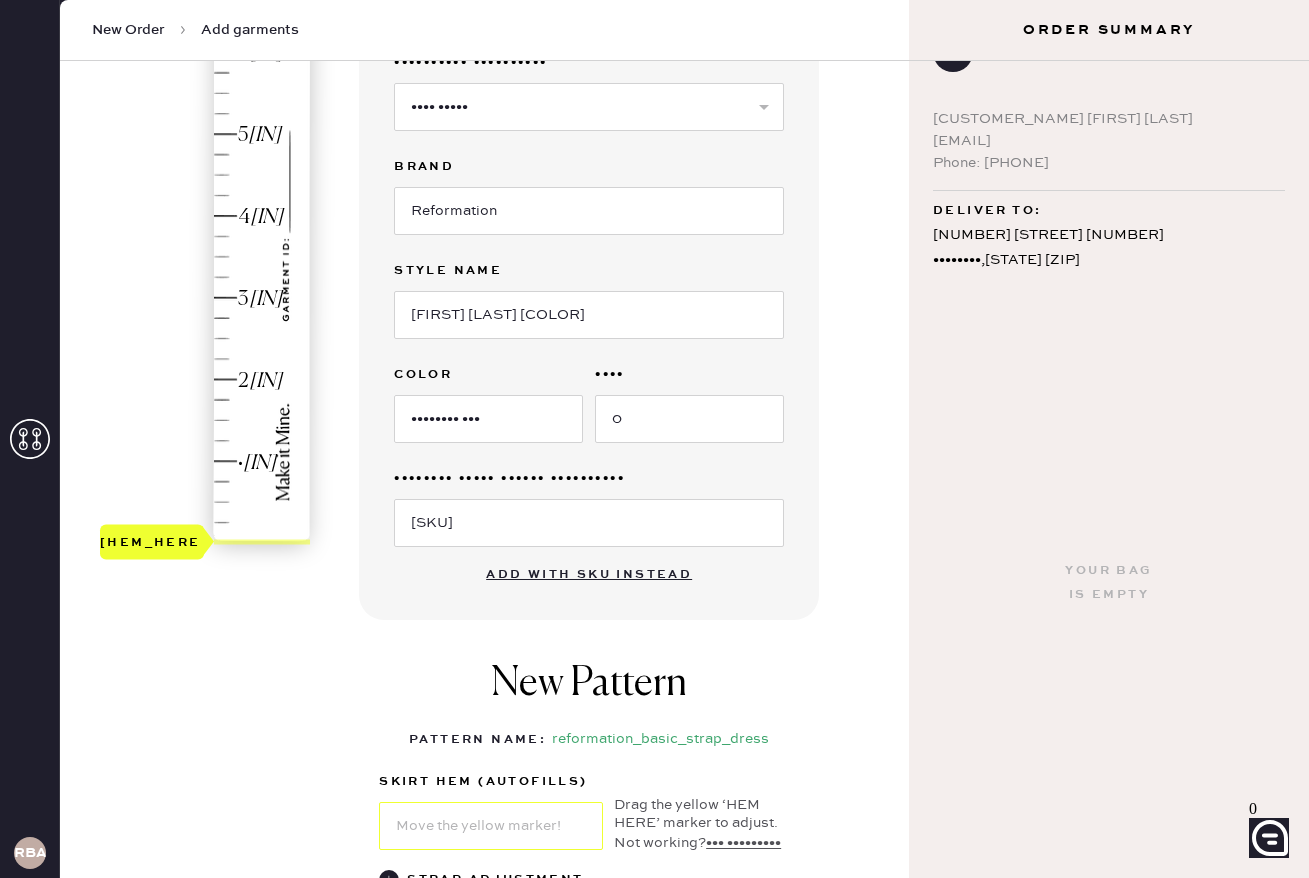 click on "1 in 2 in 3 in 4 in Show higher numbers Show lower numbers Hem here! Garment details Garment Type Select Basic Skirt Jeans Leggings Pants Shorts Basic Sleeved Dress Basic Sleeveless Dress Basic Strap Dress Strap Jumpsuit Button Down Top Sleeved Top Sleeveless Top Silhouette (optional) Select Maxi Dress Midi Dress Mini Dress Other Brand Reformation Style name Anais Silk Dress Color Hibiscus Tea Size 0 Original Order Number (Optional) S21835919 Add with SKU instead New Pattern Pattern Name : reformation_basic_strap_dress 1 in 2 in 3 in 4 in Show higher numbers Show lower numbers Hem here! skirt hem (autofills) Drag the yellow ‘HEM HERE’ marker to adjust. Not working? Add manually. Strap Adjustment Add to bag Add repair" at bounding box center (484, 461) 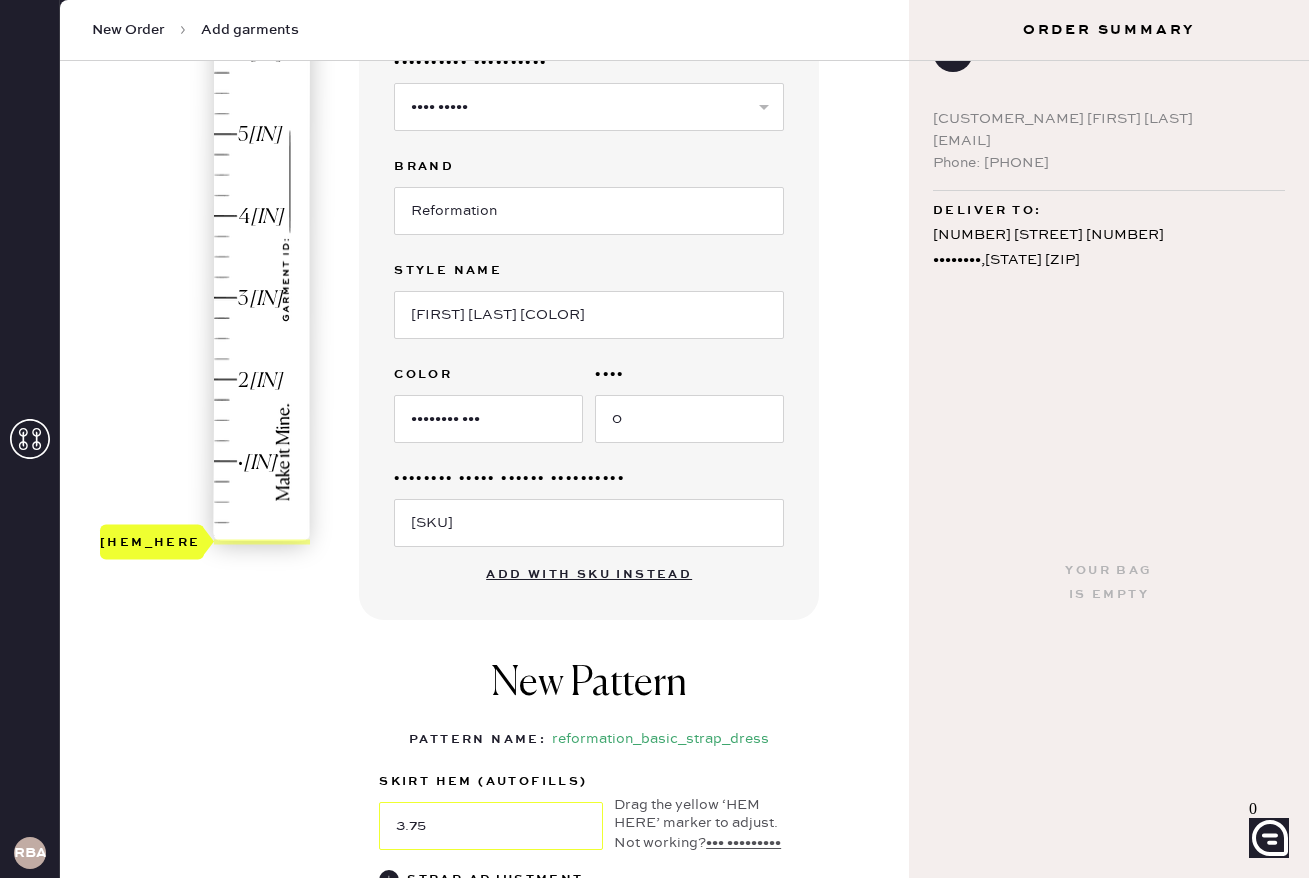 click on "[HEM_HERE]" at bounding box center (206, 257) 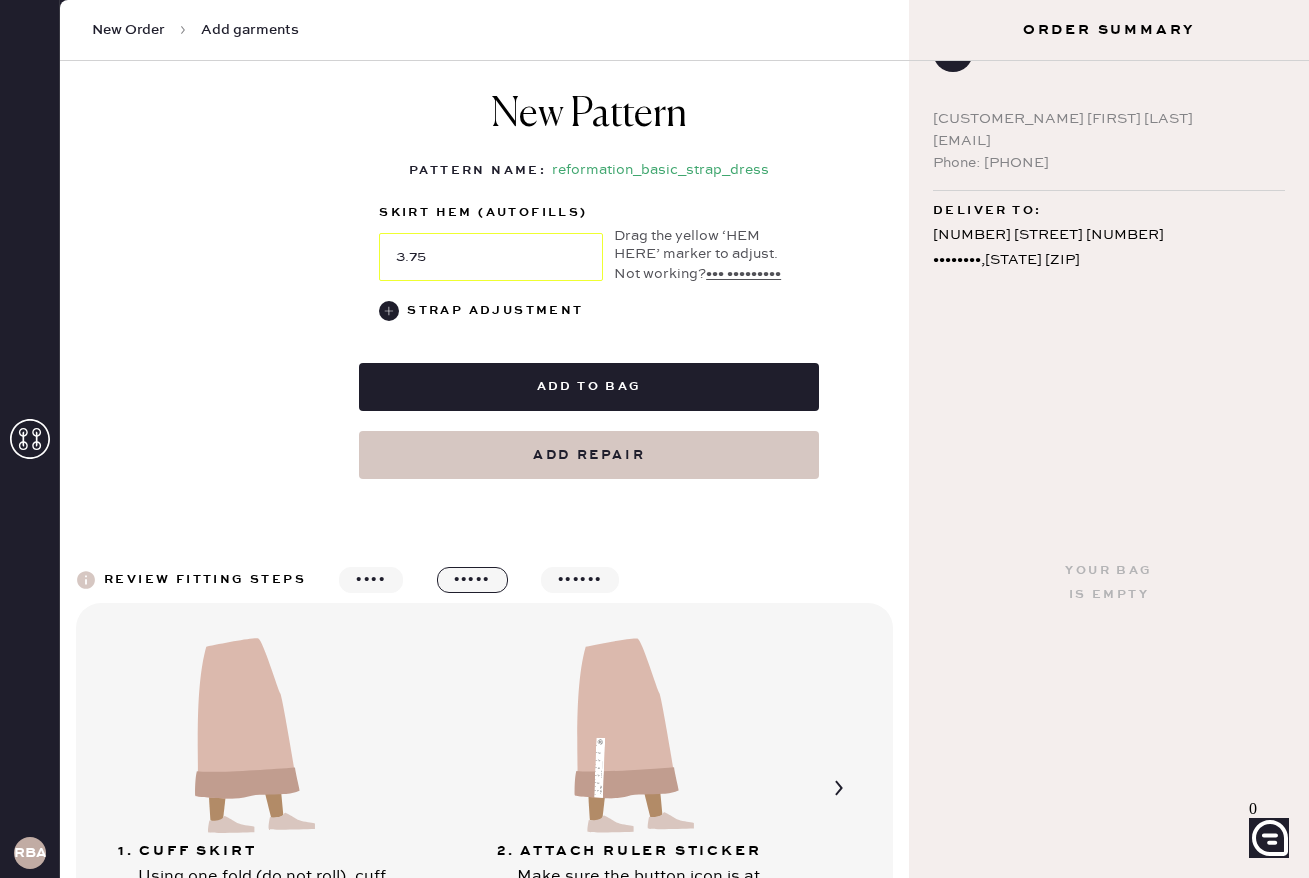 scroll, scrollTop: 891, scrollLeft: 0, axis: vertical 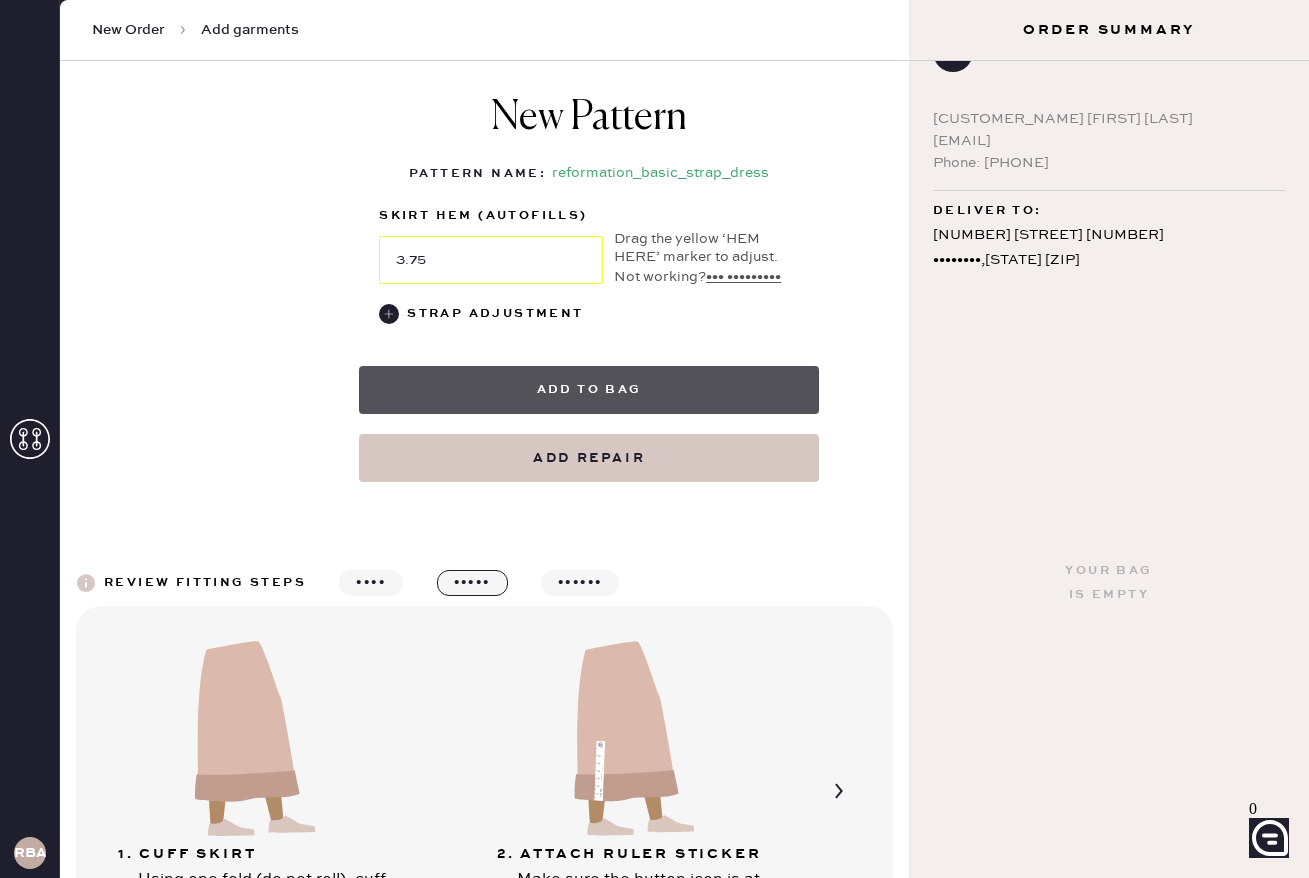 click on "Add to bag" at bounding box center [589, 390] 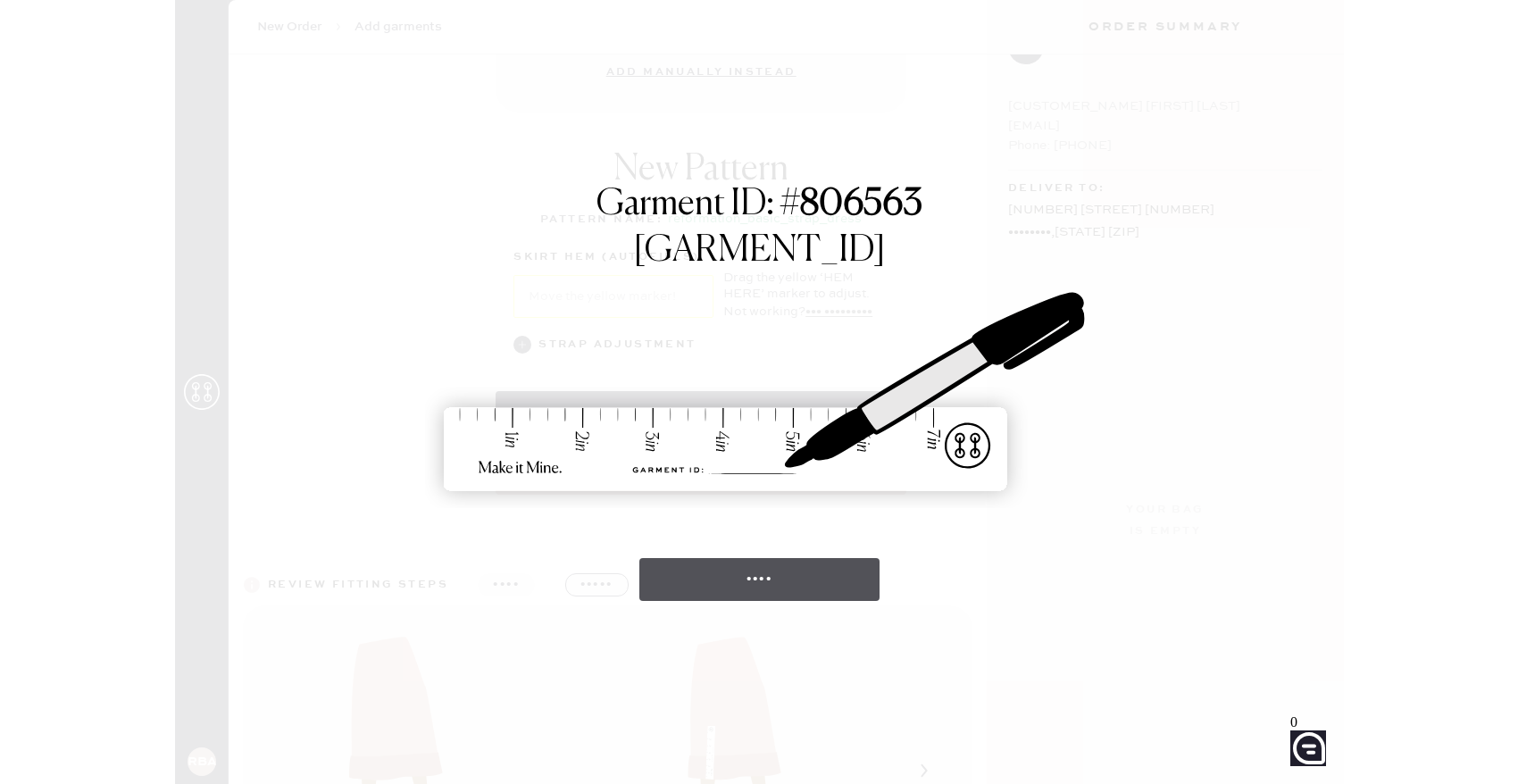 scroll, scrollTop: 0, scrollLeft: 0, axis: both 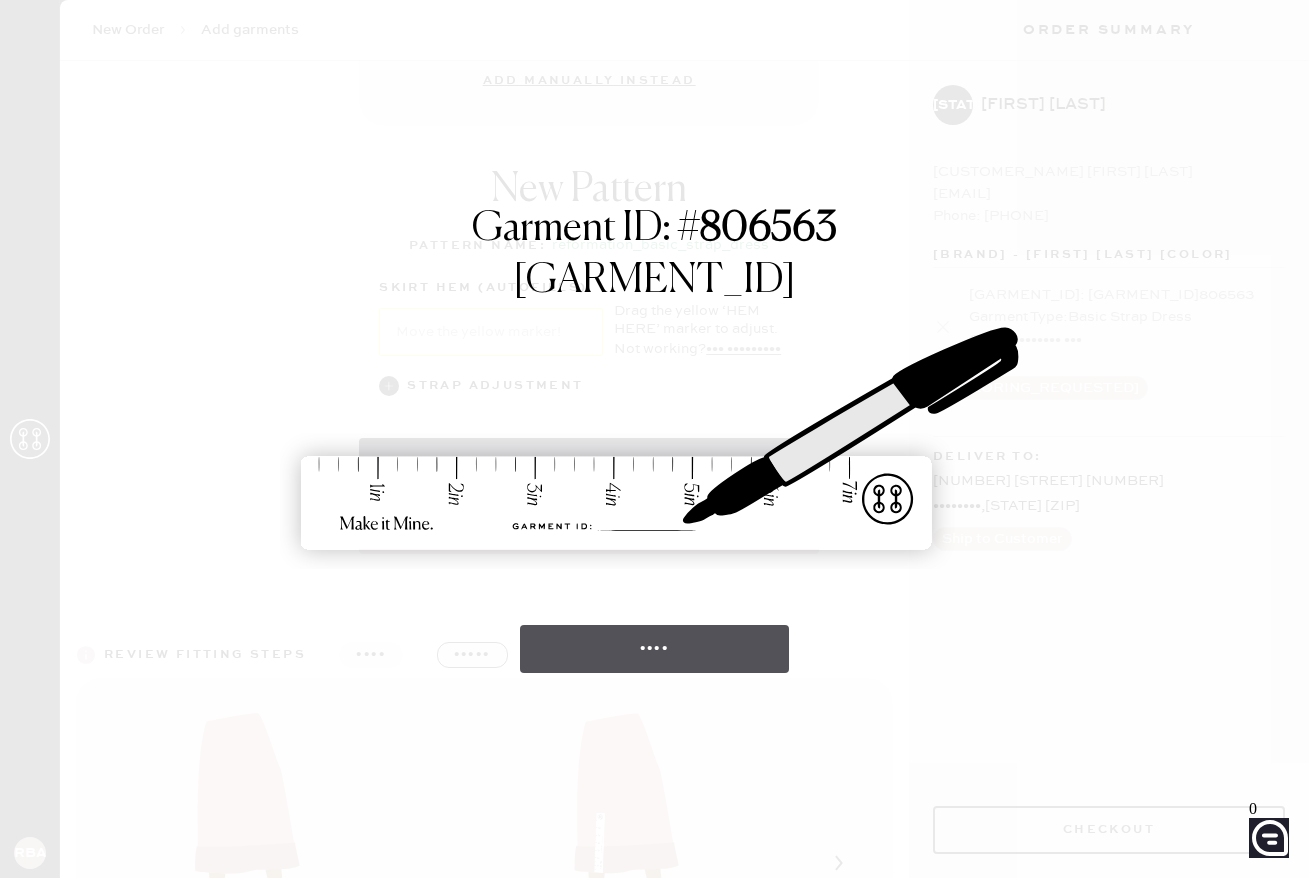 click on "••••" at bounding box center (655, 649) 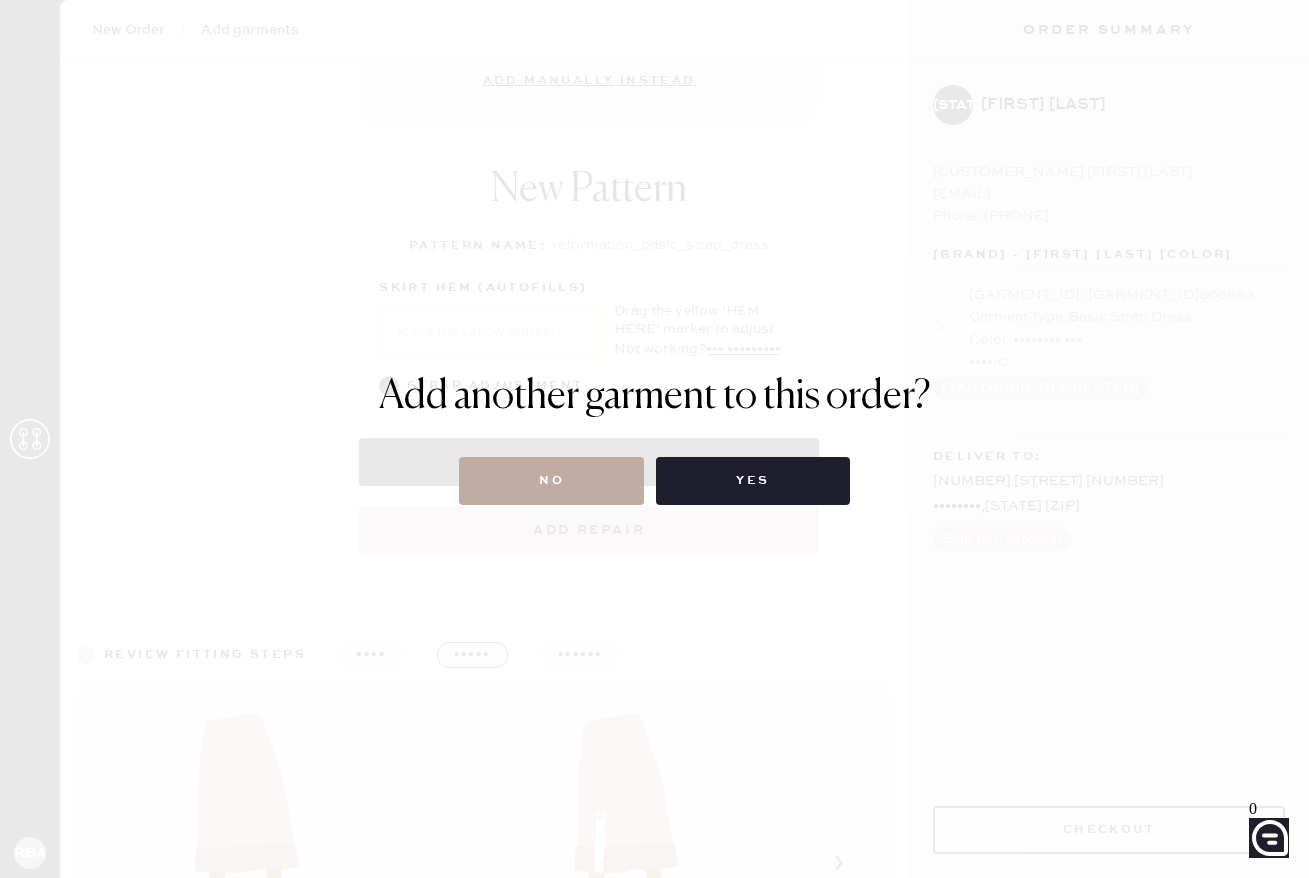 click on "No" at bounding box center (551, 481) 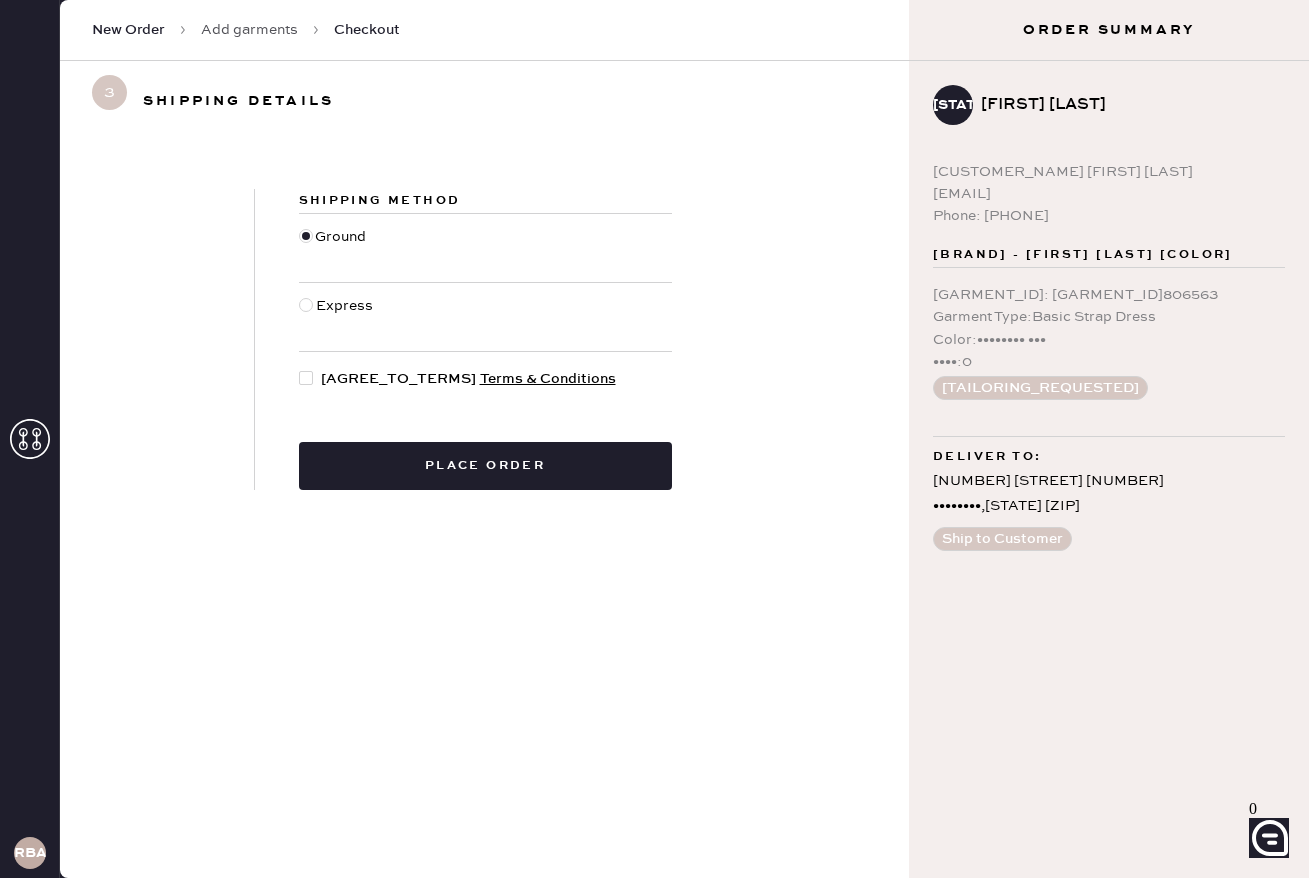 click at bounding box center (306, 378) 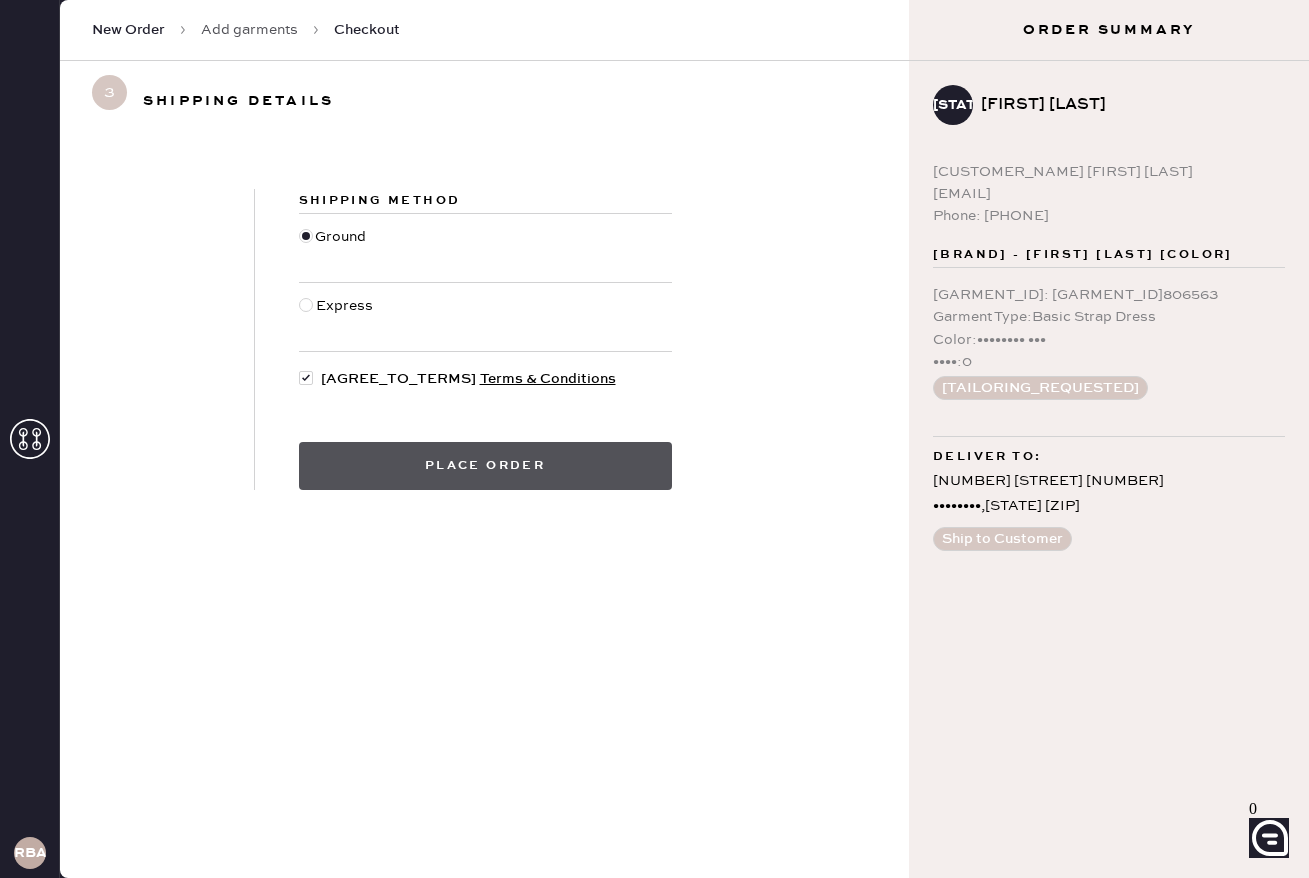click on "Place order" at bounding box center (485, 466) 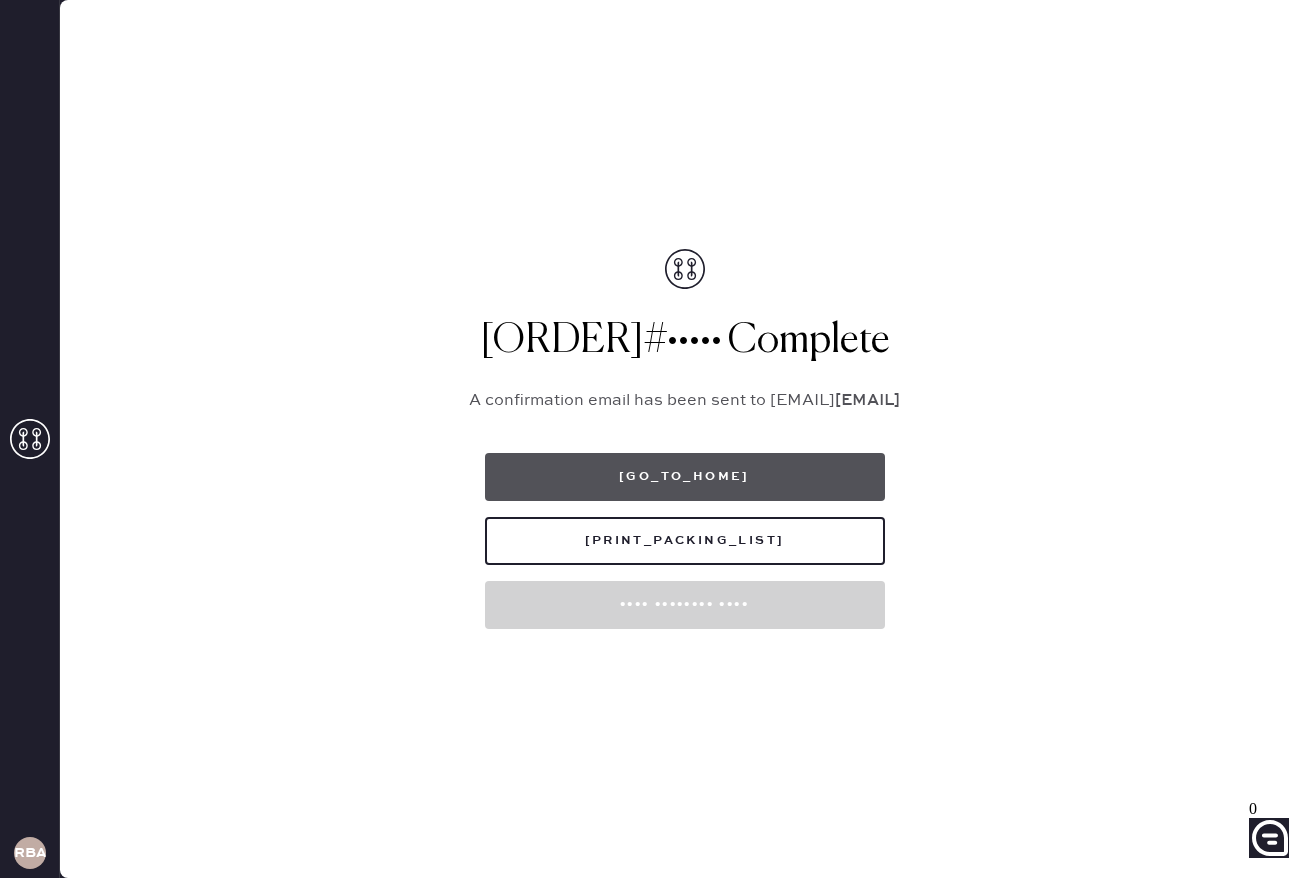 click on "[GO_TO_HOME]" at bounding box center (685, 477) 